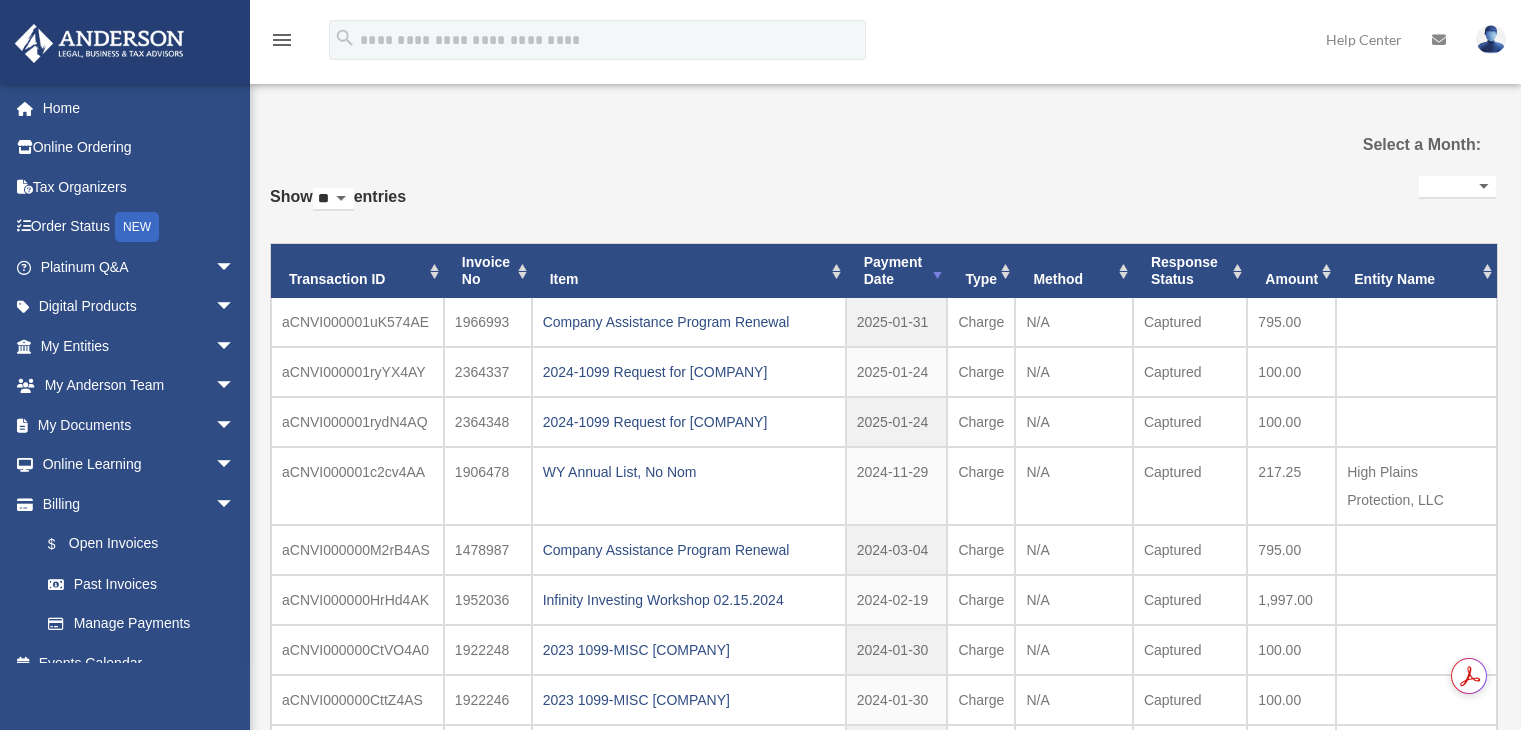 select 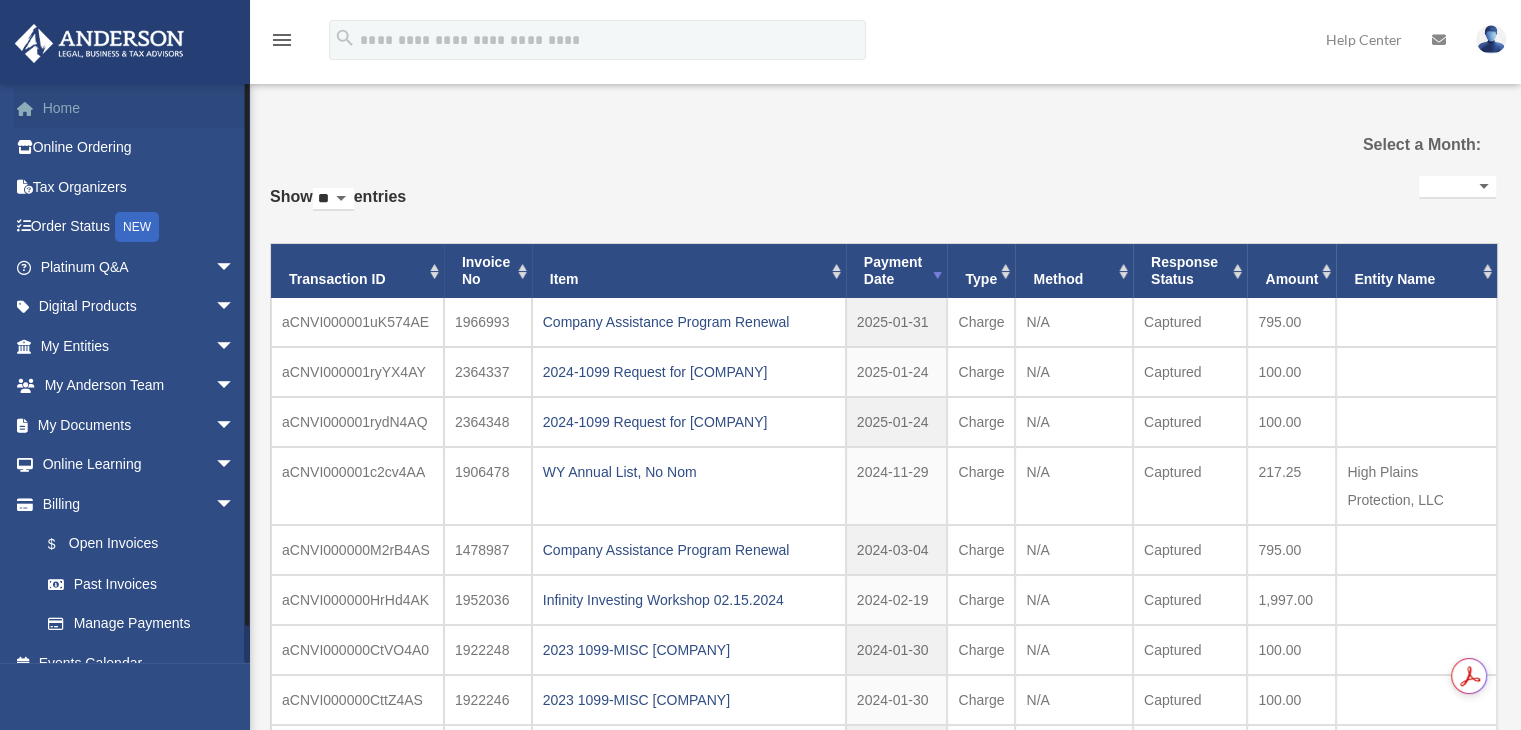 click on "Home" at bounding box center (139, 108) 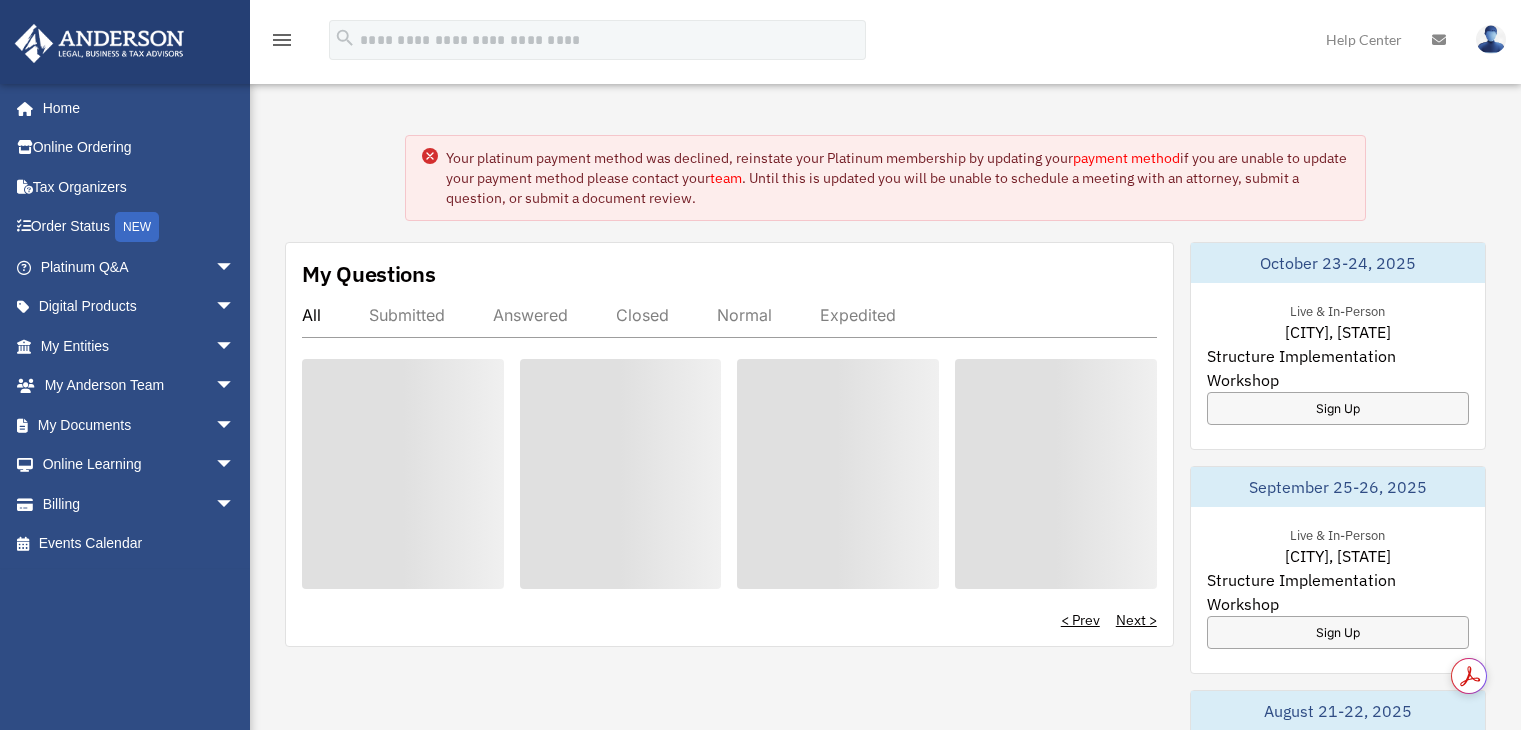 scroll, scrollTop: 0, scrollLeft: 0, axis: both 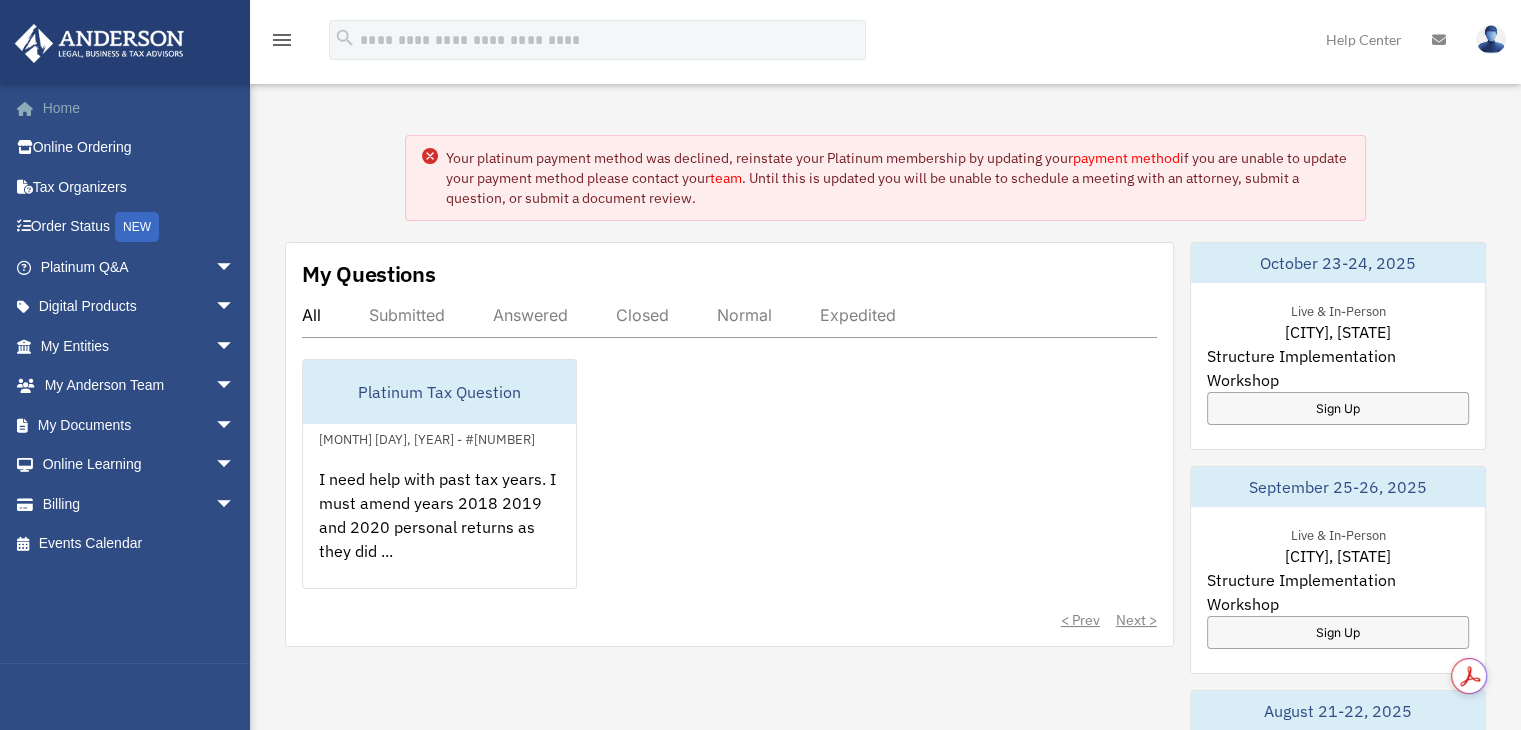 click on "Home" at bounding box center [139, 108] 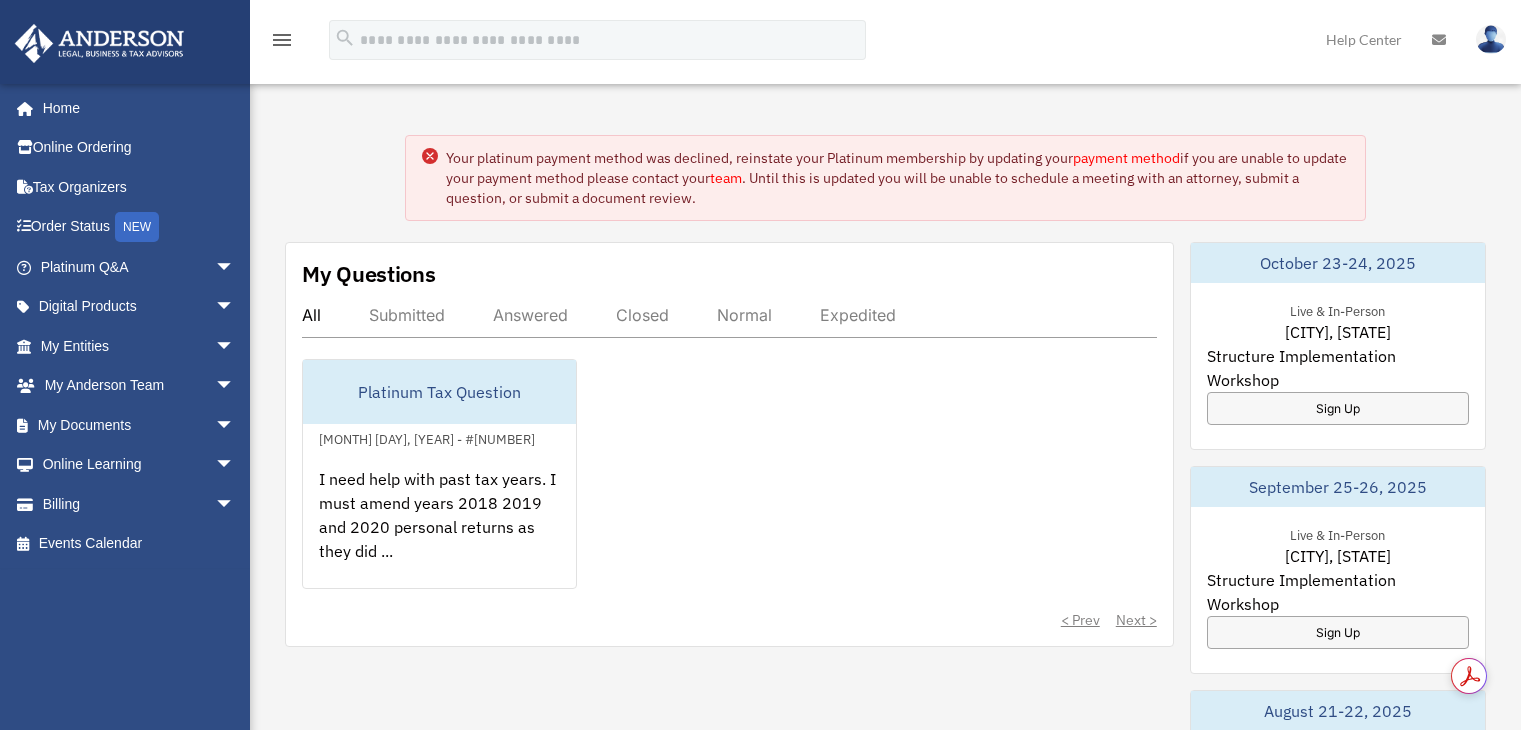 scroll, scrollTop: 0, scrollLeft: 0, axis: both 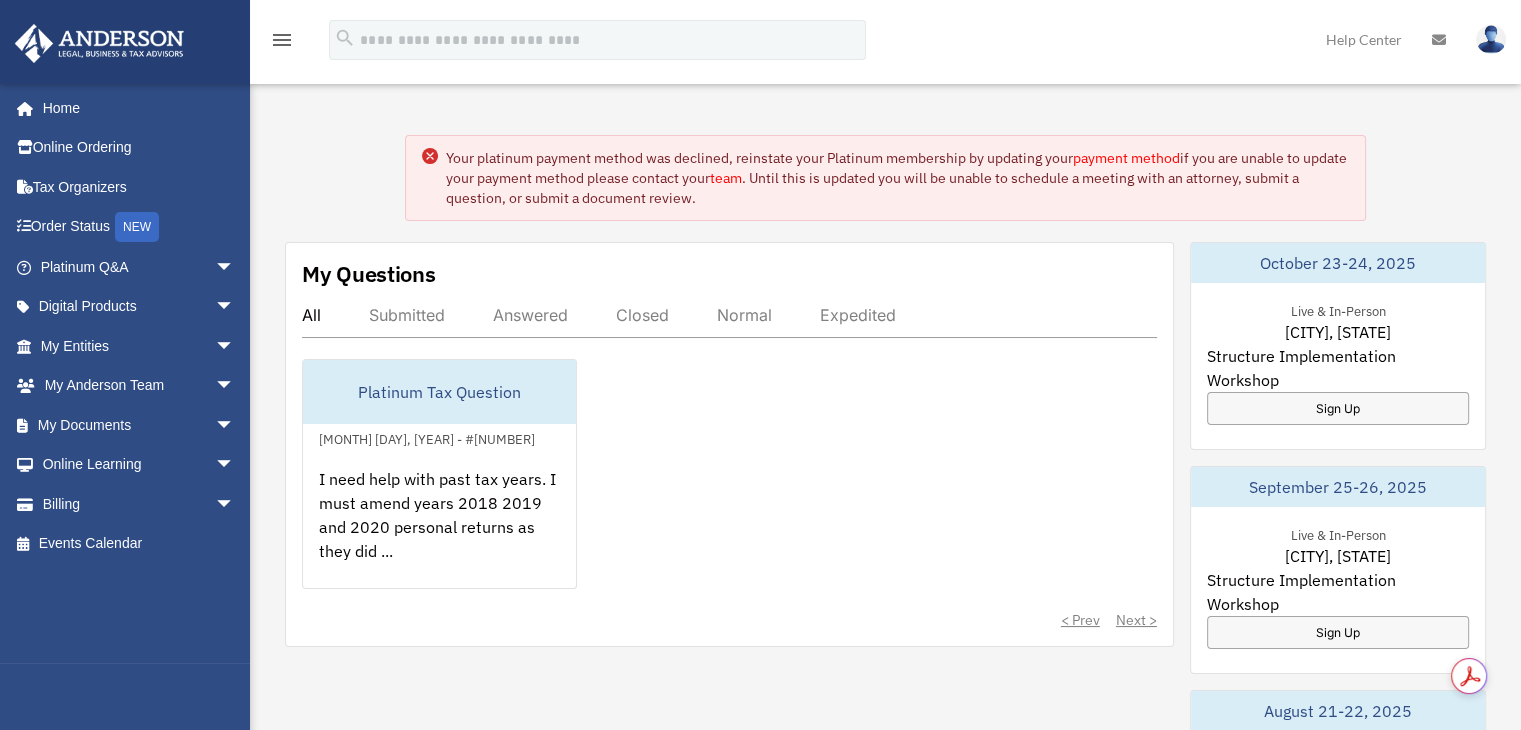 click at bounding box center [1491, 39] 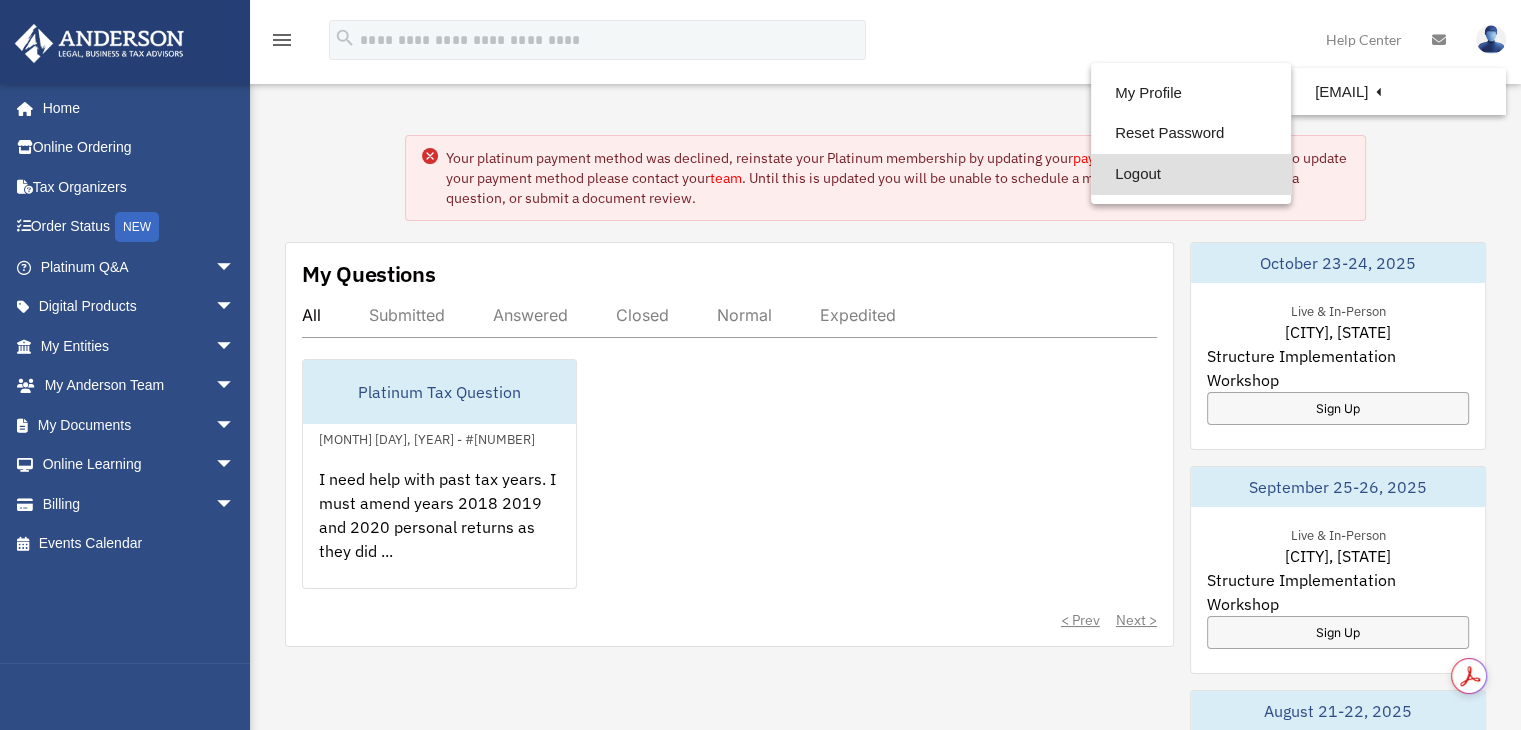 click on "Logout" at bounding box center (1191, 174) 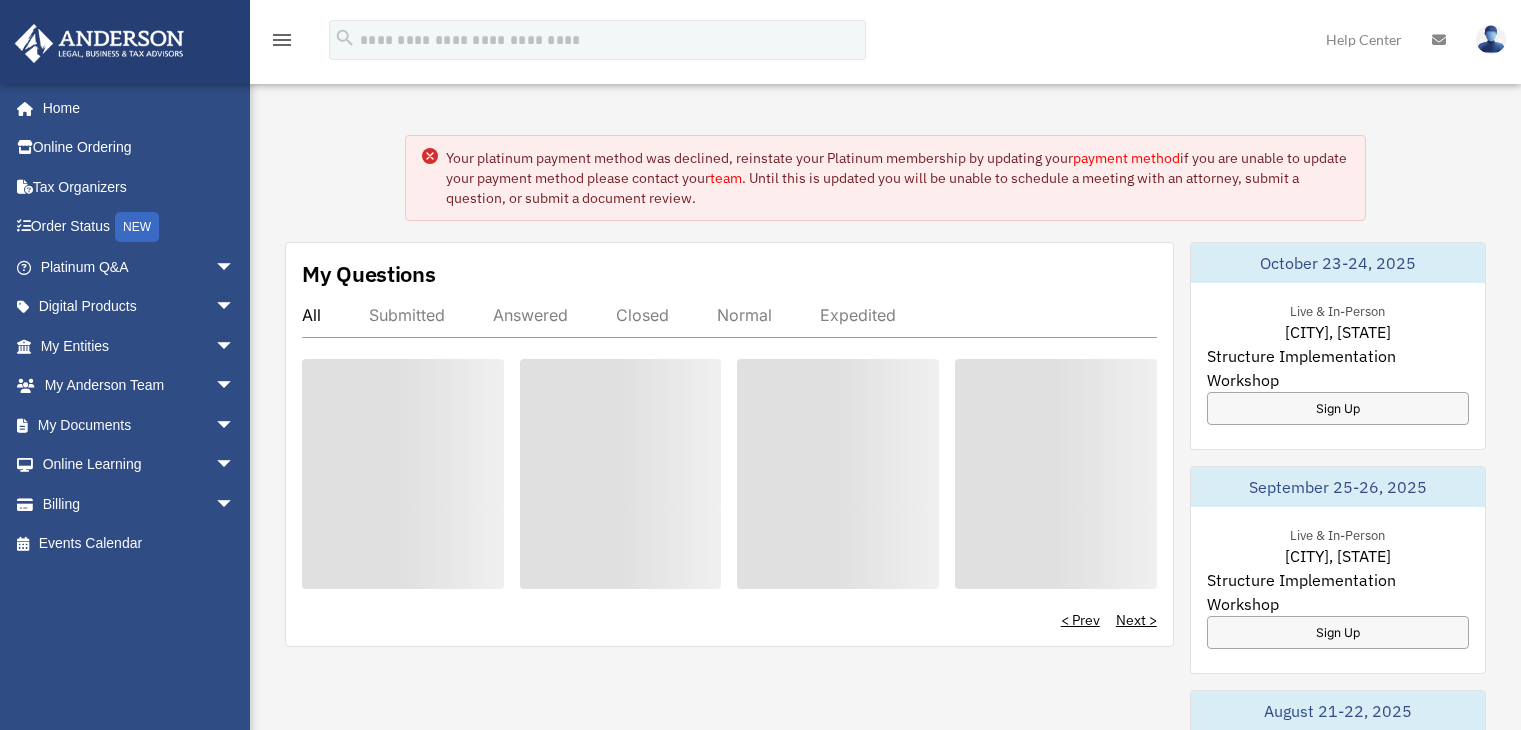 scroll, scrollTop: 0, scrollLeft: 0, axis: both 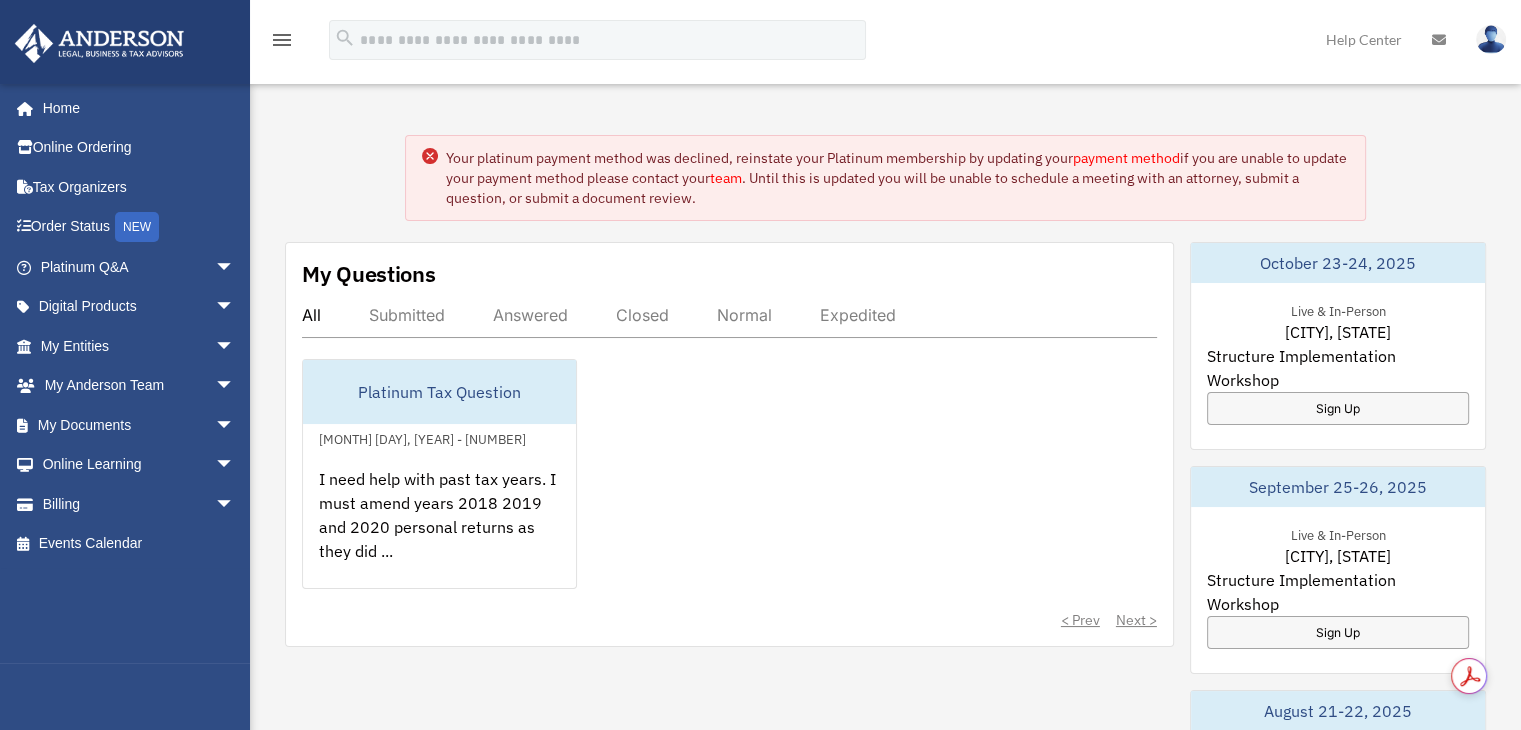click at bounding box center [1491, 39] 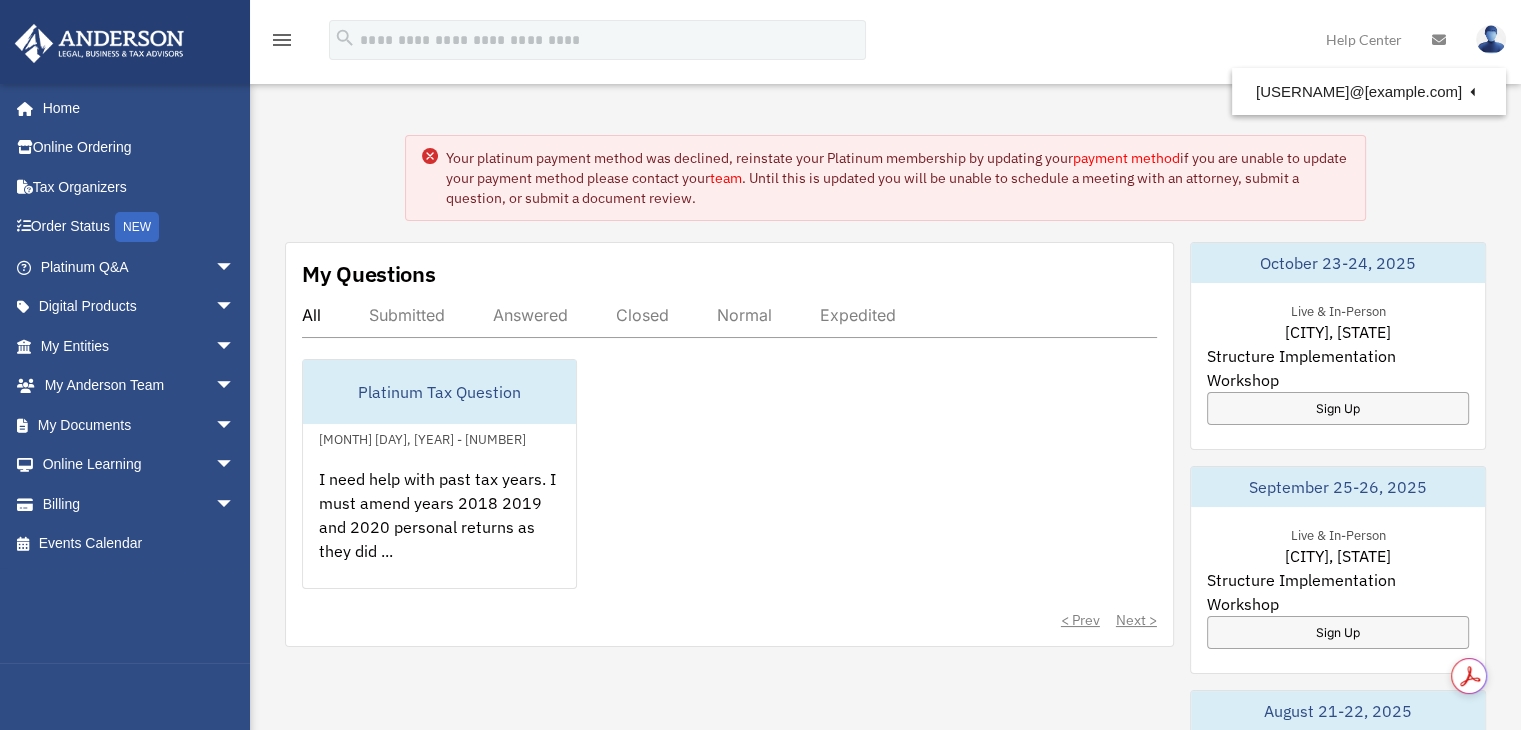 click at bounding box center (1491, 39) 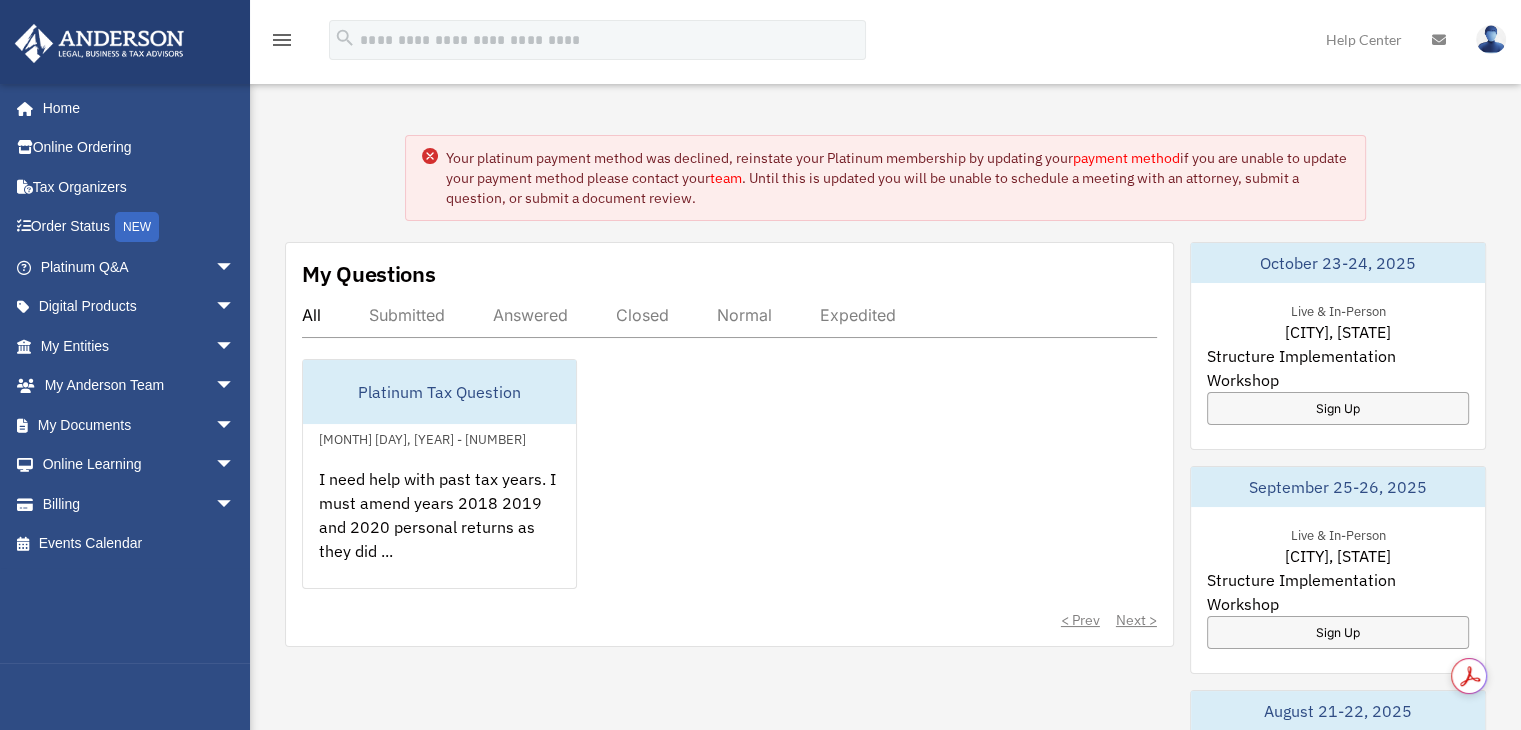 click at bounding box center [1491, 39] 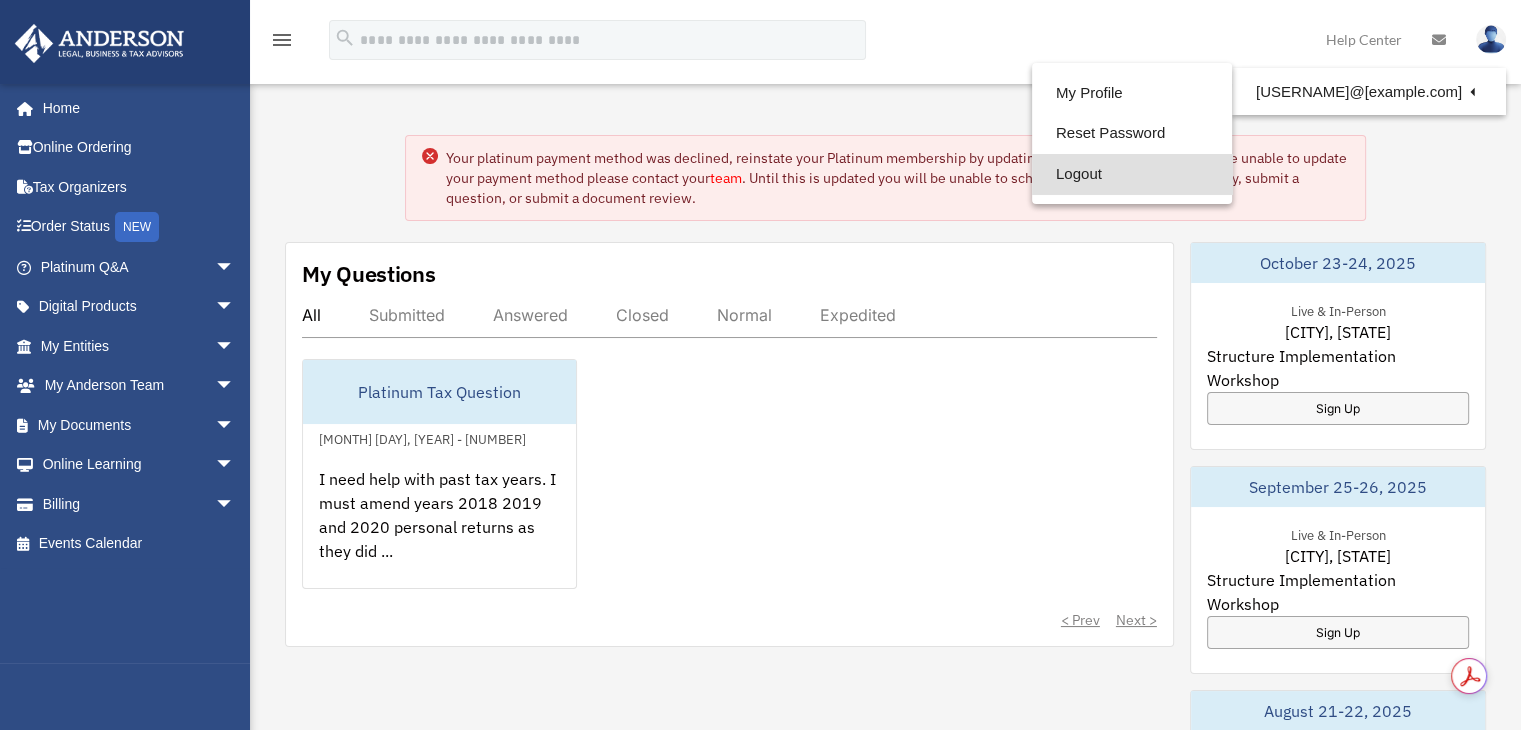 click on "Logout" at bounding box center (1132, 174) 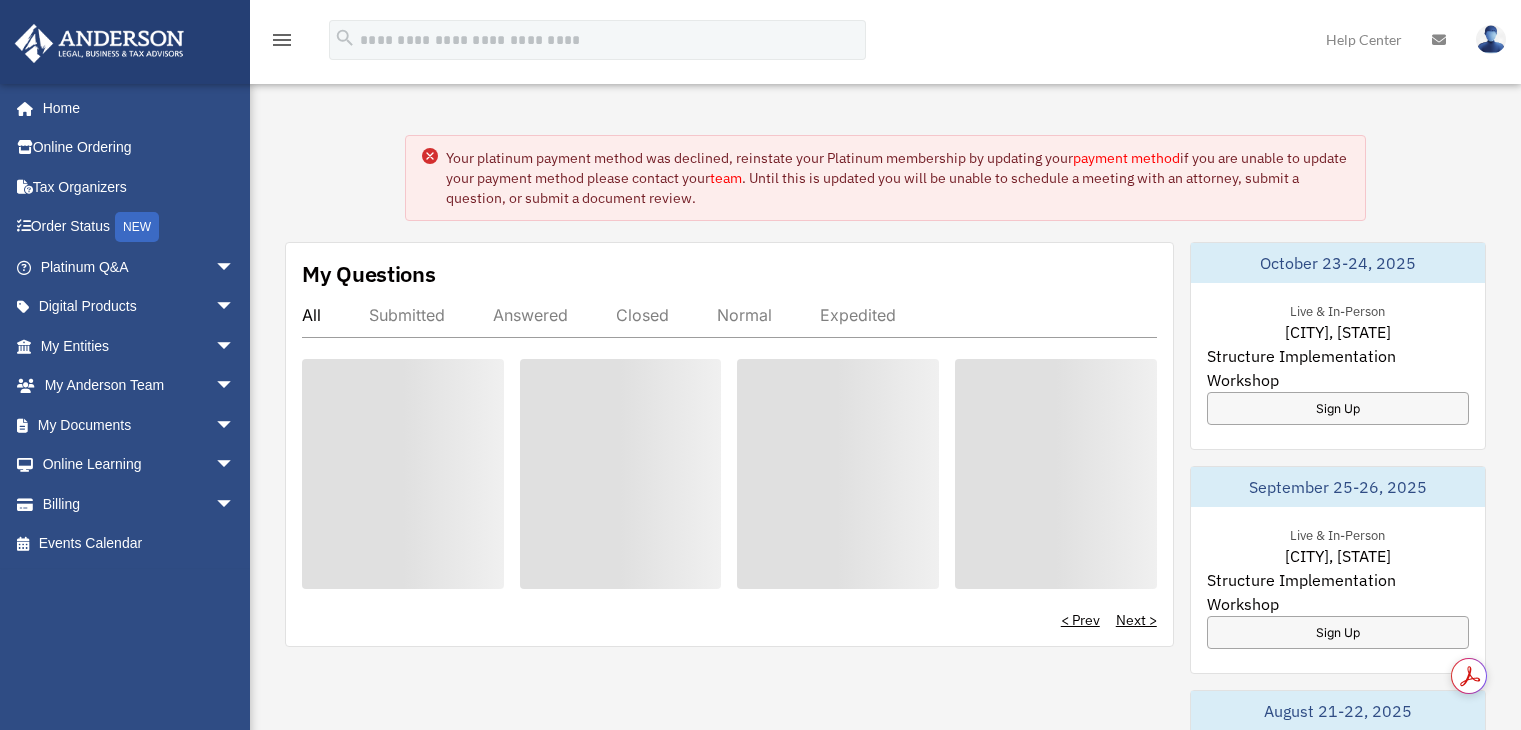 scroll, scrollTop: 0, scrollLeft: 0, axis: both 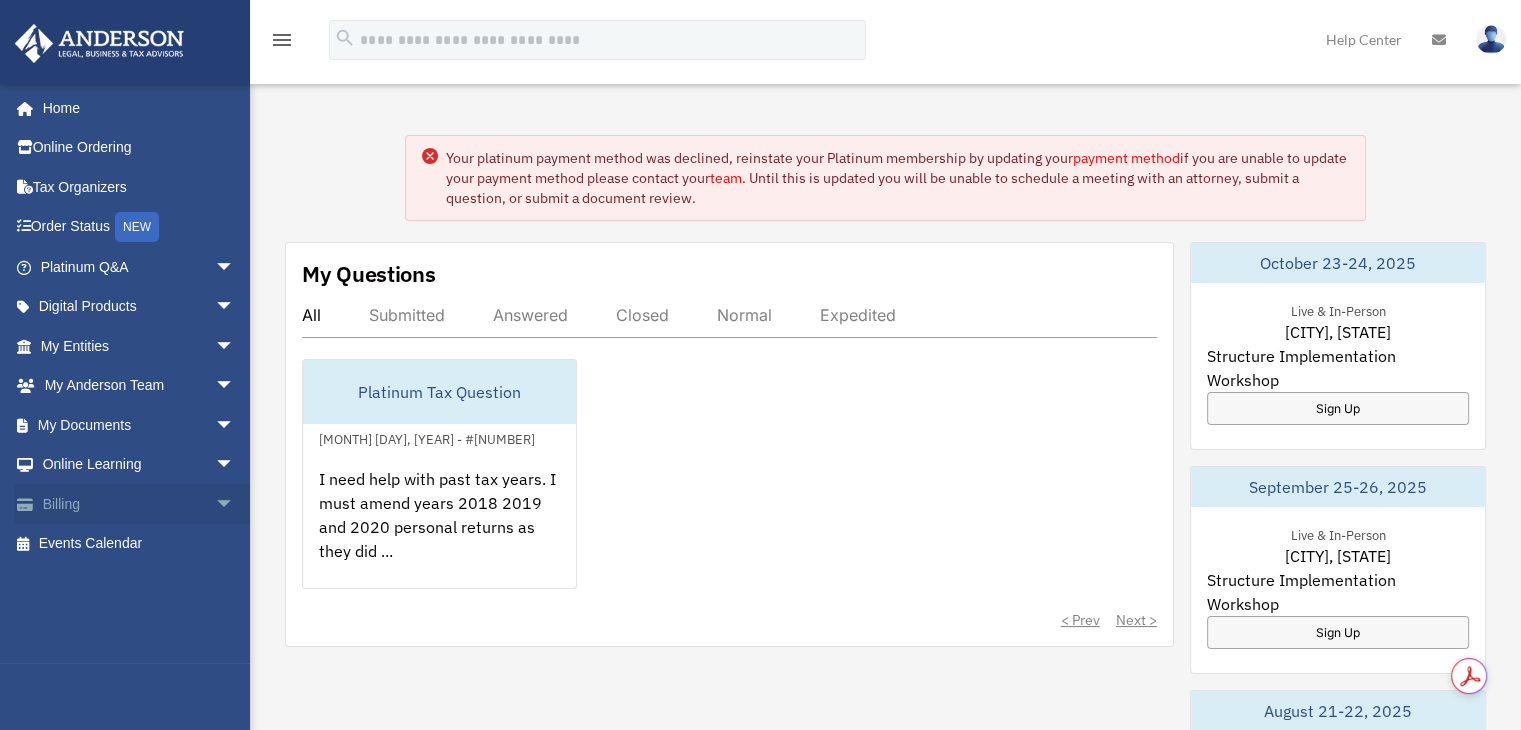 click on "Billing arrow_drop_down" at bounding box center (139, 504) 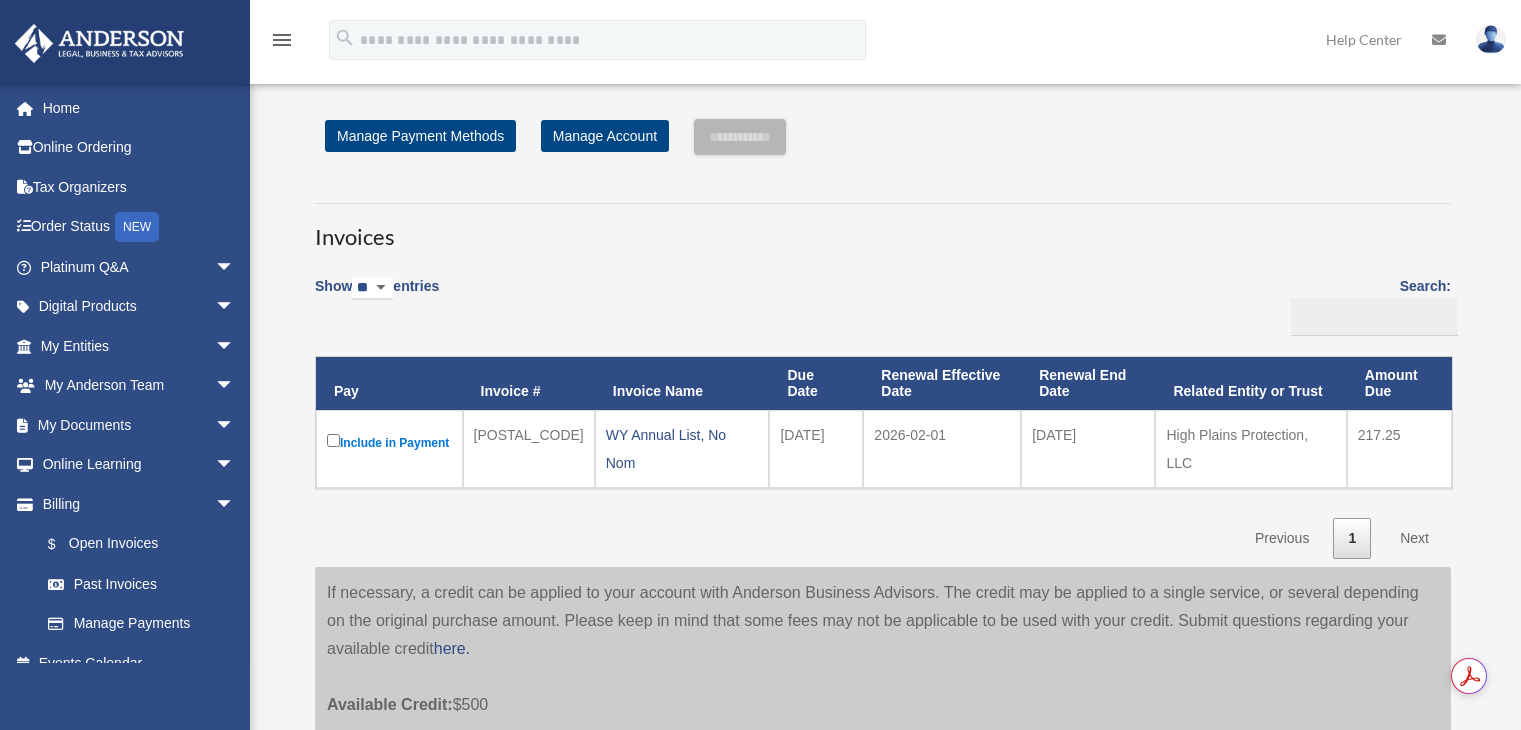 scroll, scrollTop: 0, scrollLeft: 0, axis: both 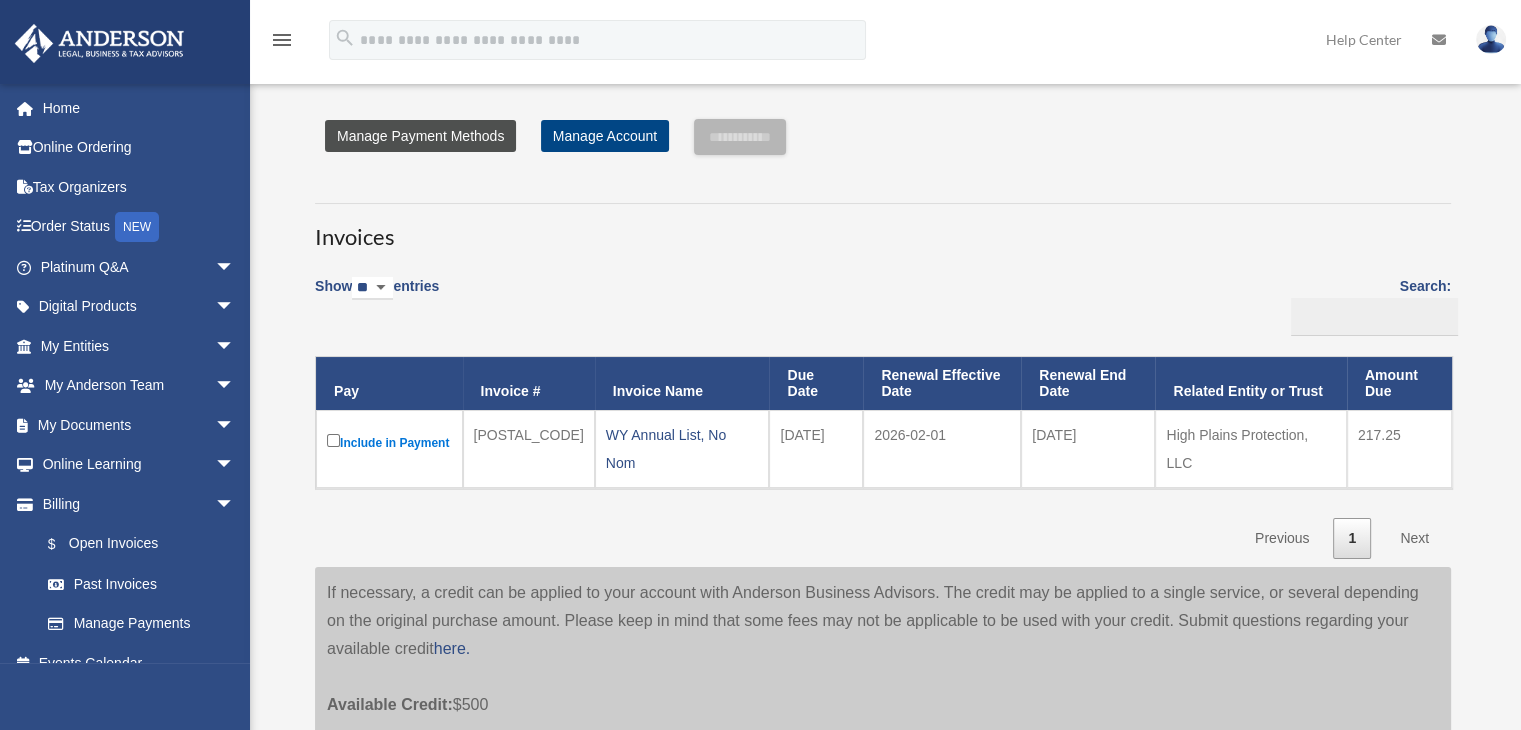 click on "Manage Payment Methods" at bounding box center (420, 136) 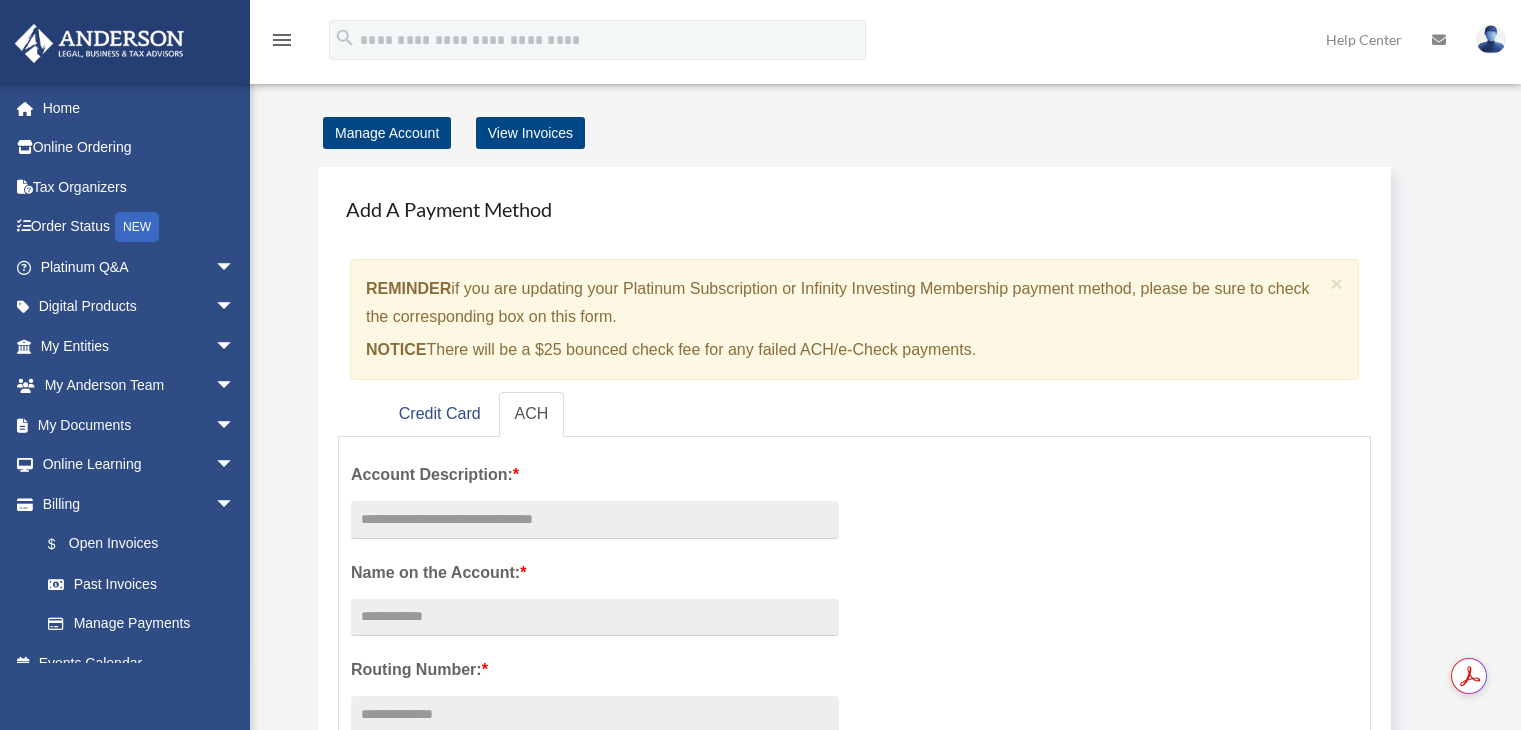 scroll, scrollTop: 0, scrollLeft: 0, axis: both 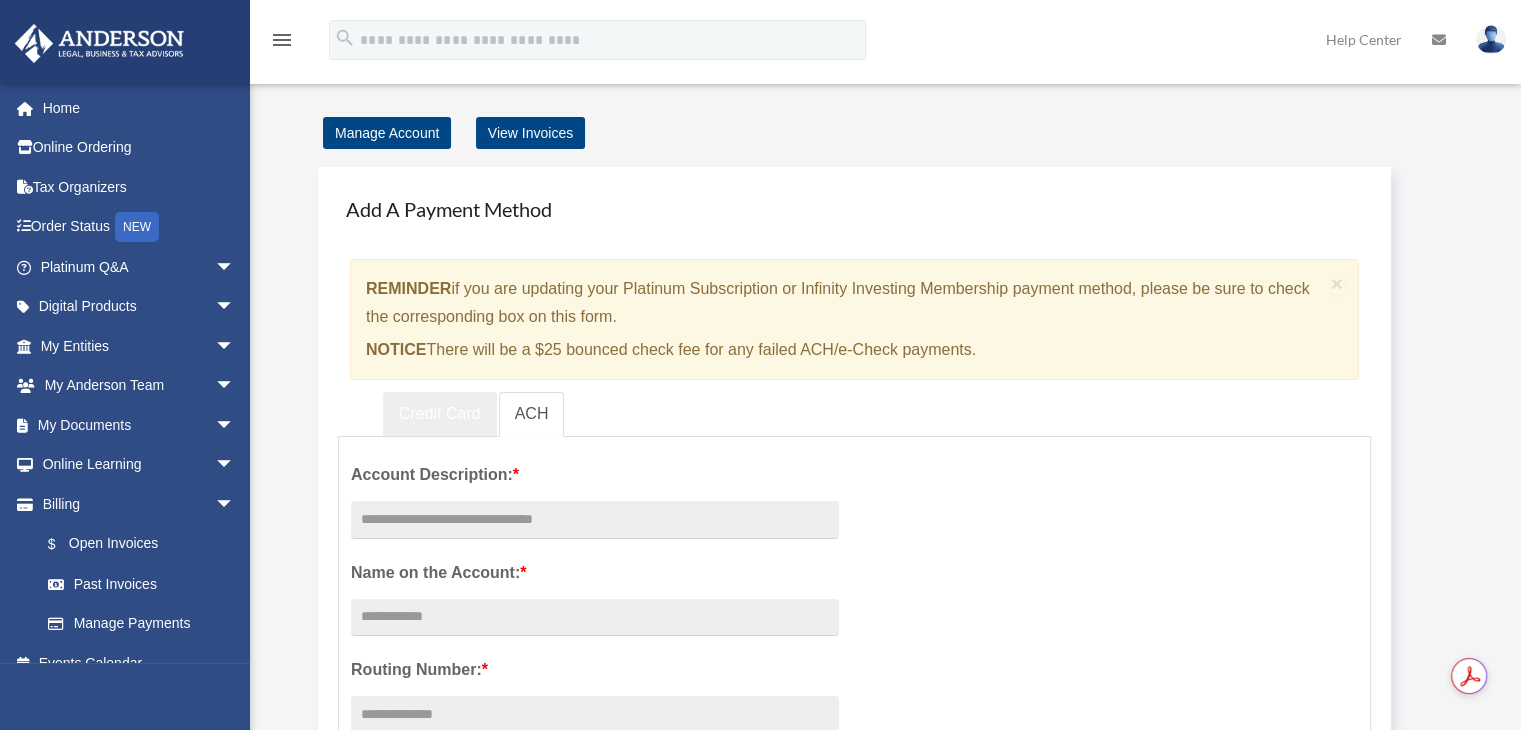 click on "Credit Card" at bounding box center (440, 414) 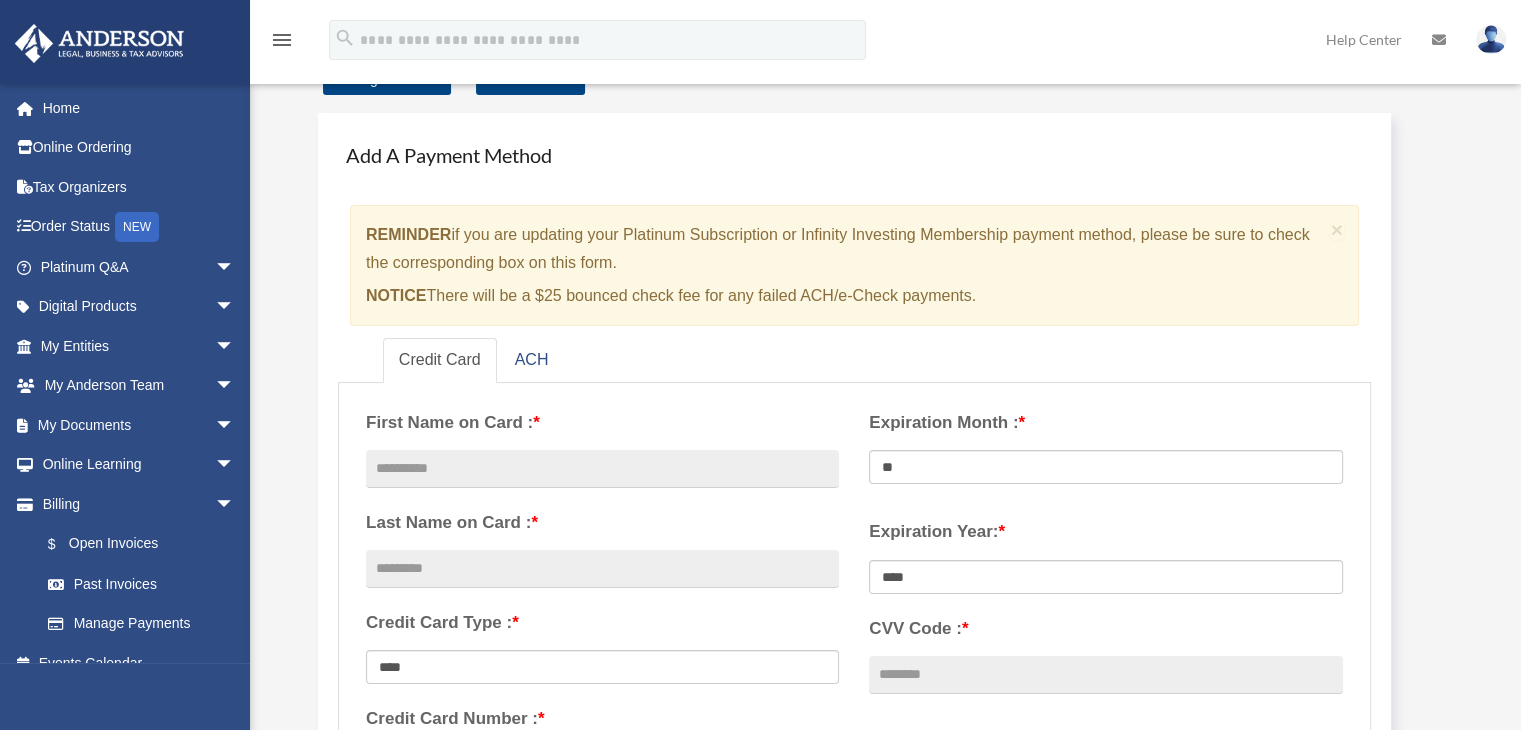 scroll, scrollTop: 0, scrollLeft: 0, axis: both 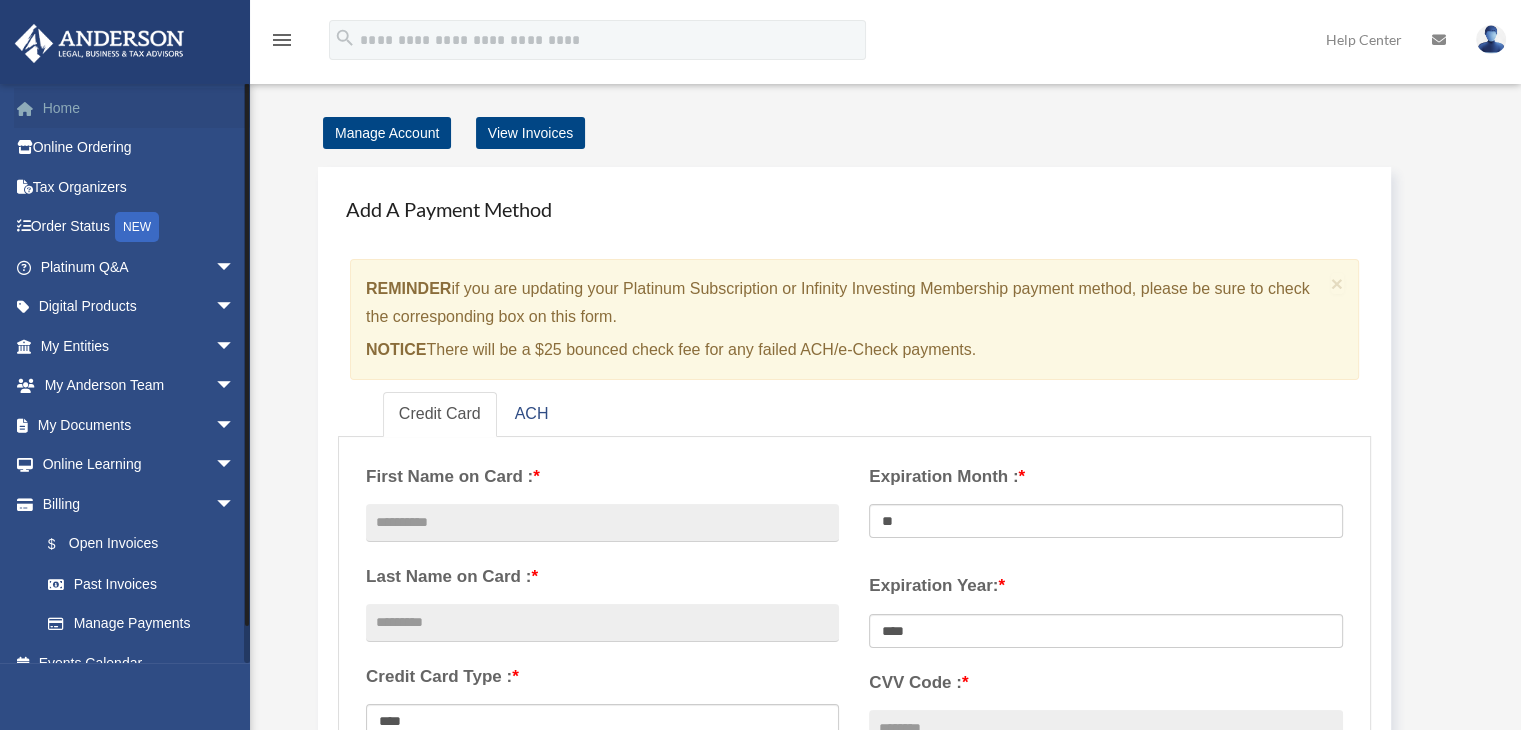 click on "Home" at bounding box center (139, 108) 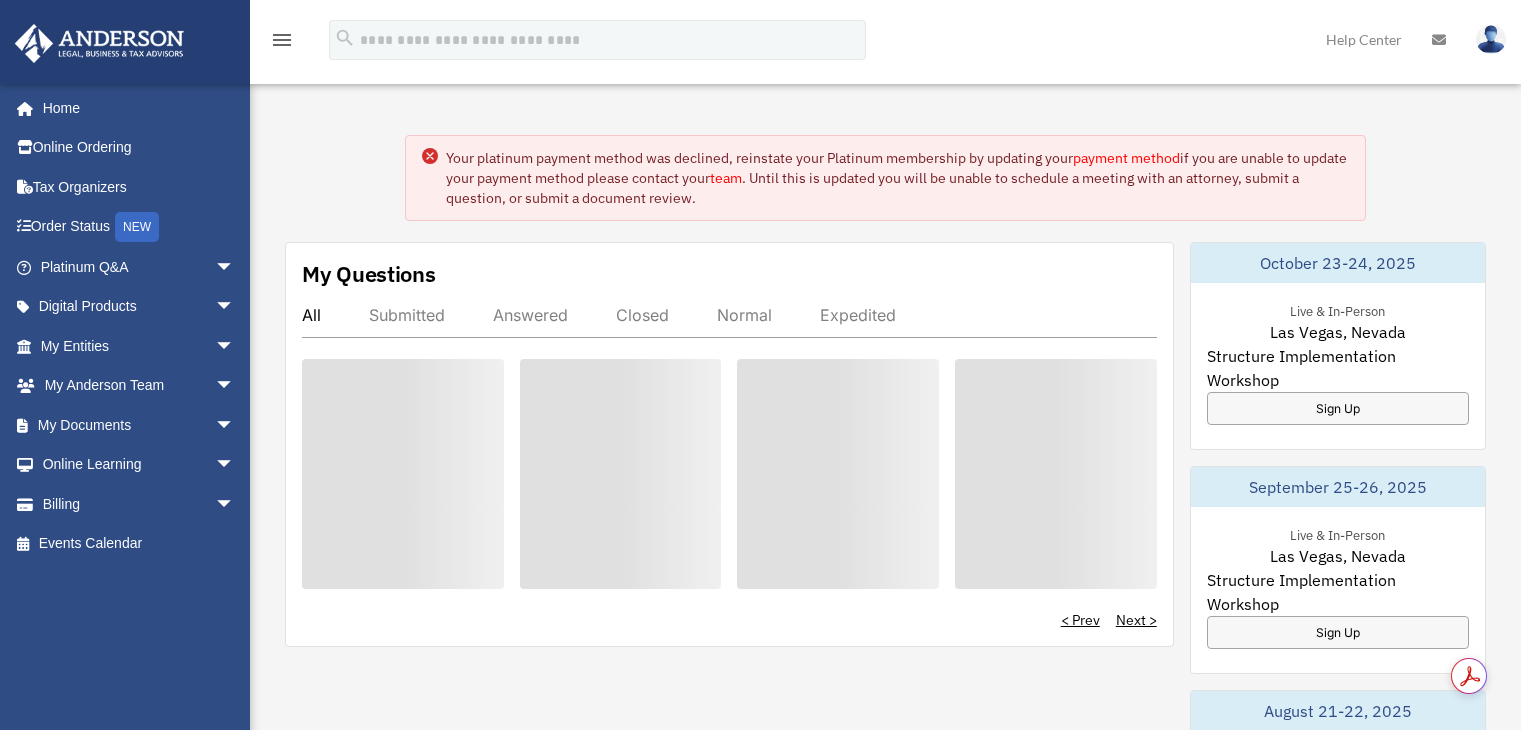 scroll, scrollTop: 0, scrollLeft: 0, axis: both 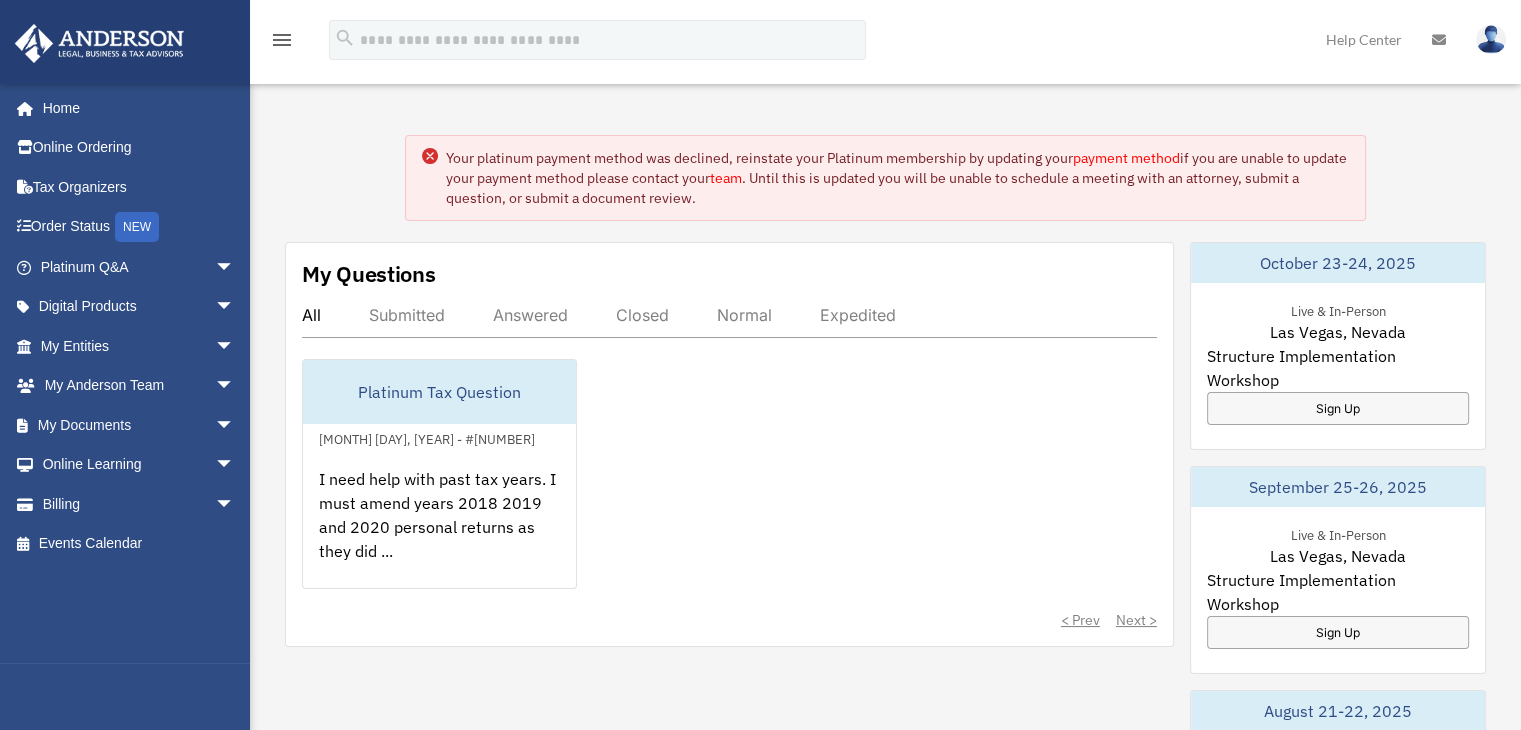 click on "team" at bounding box center (726, 178) 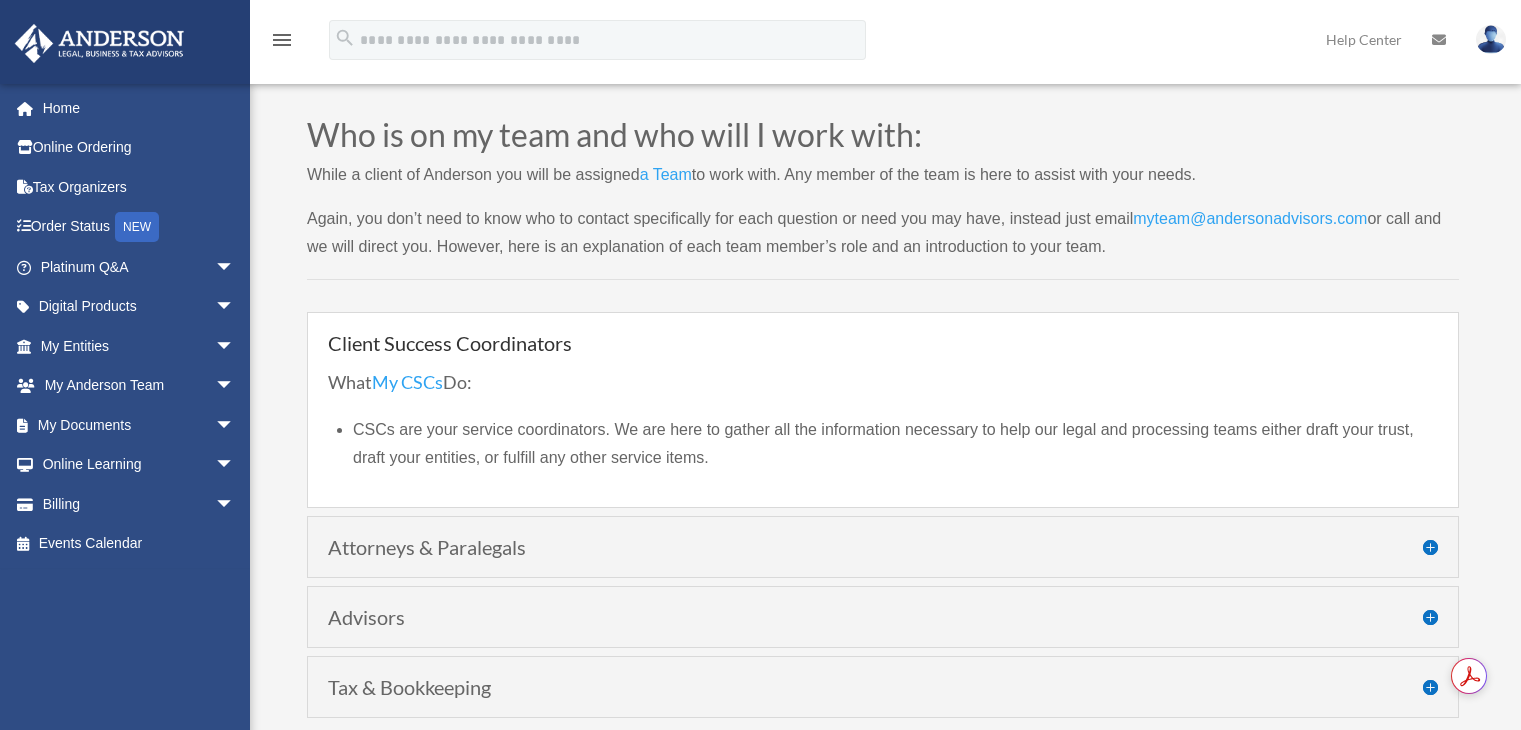 scroll, scrollTop: 0, scrollLeft: 0, axis: both 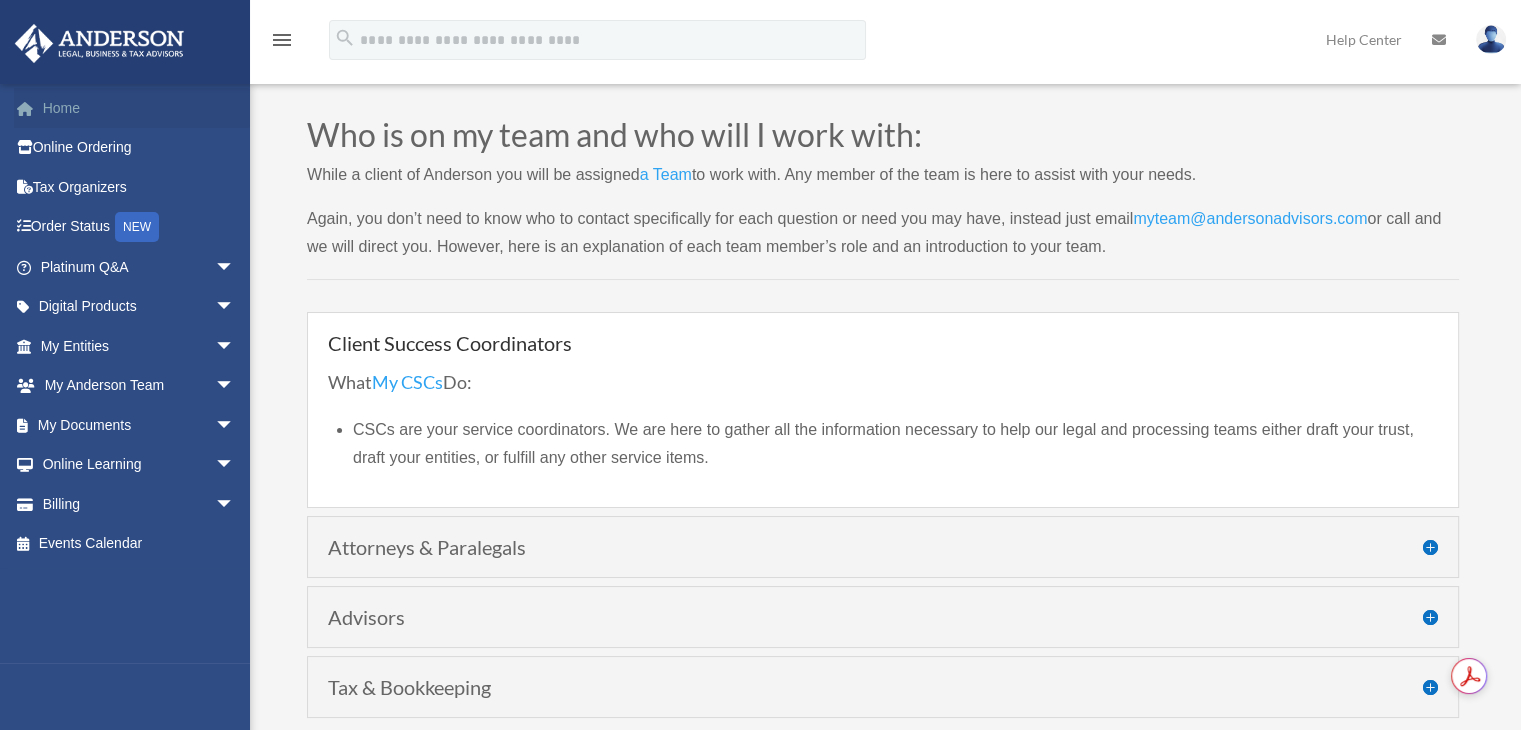 click on "Home" at bounding box center [139, 108] 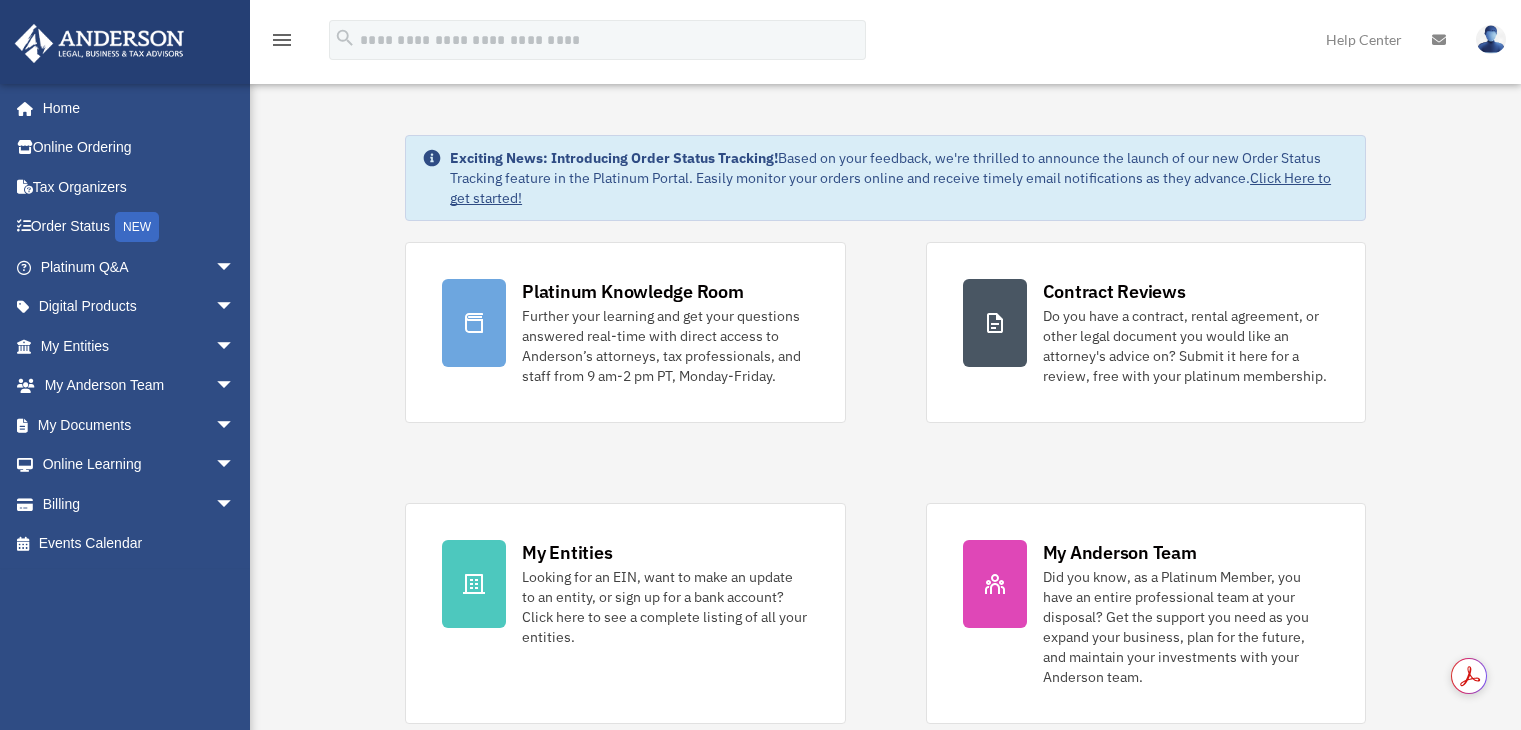scroll, scrollTop: 0, scrollLeft: 0, axis: both 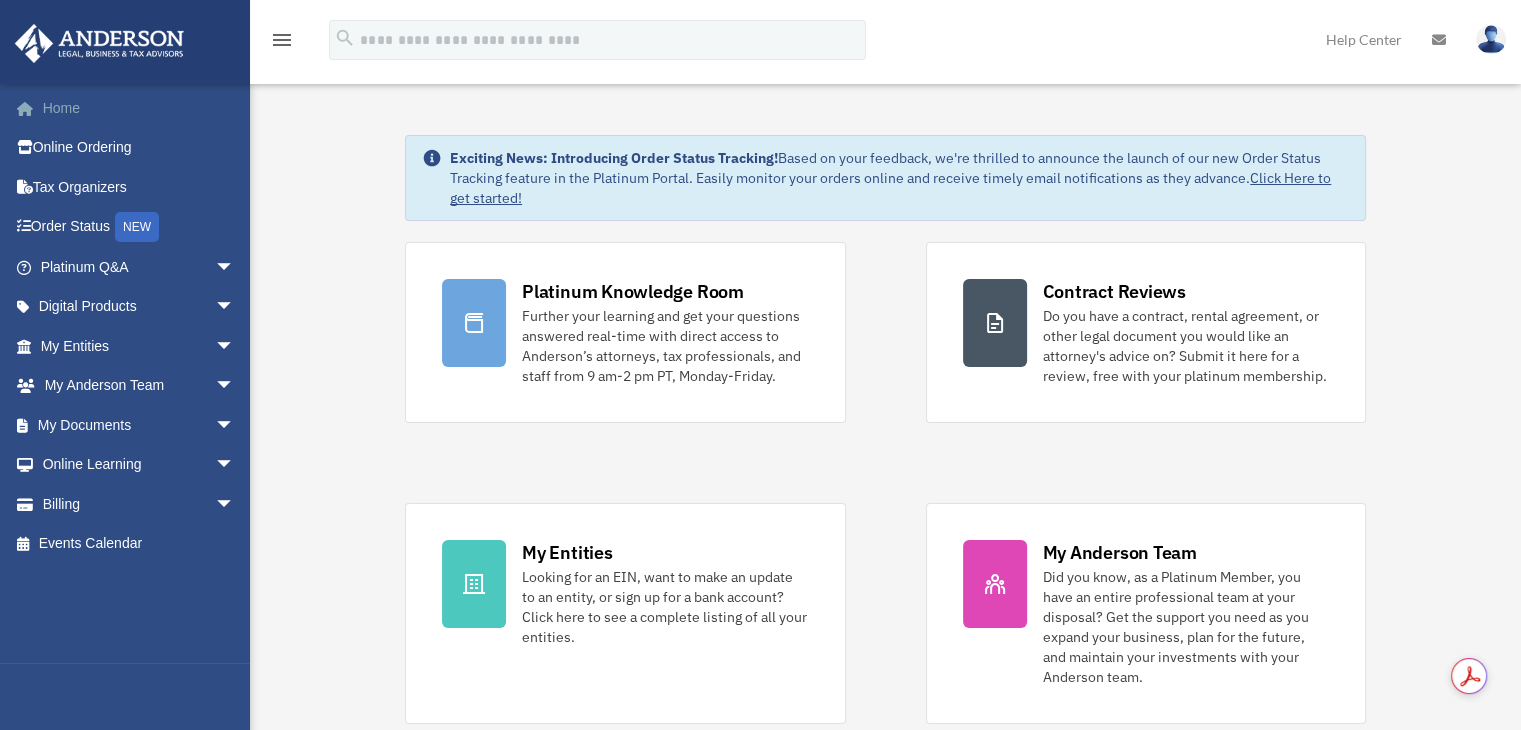 click on "Home" at bounding box center (139, 108) 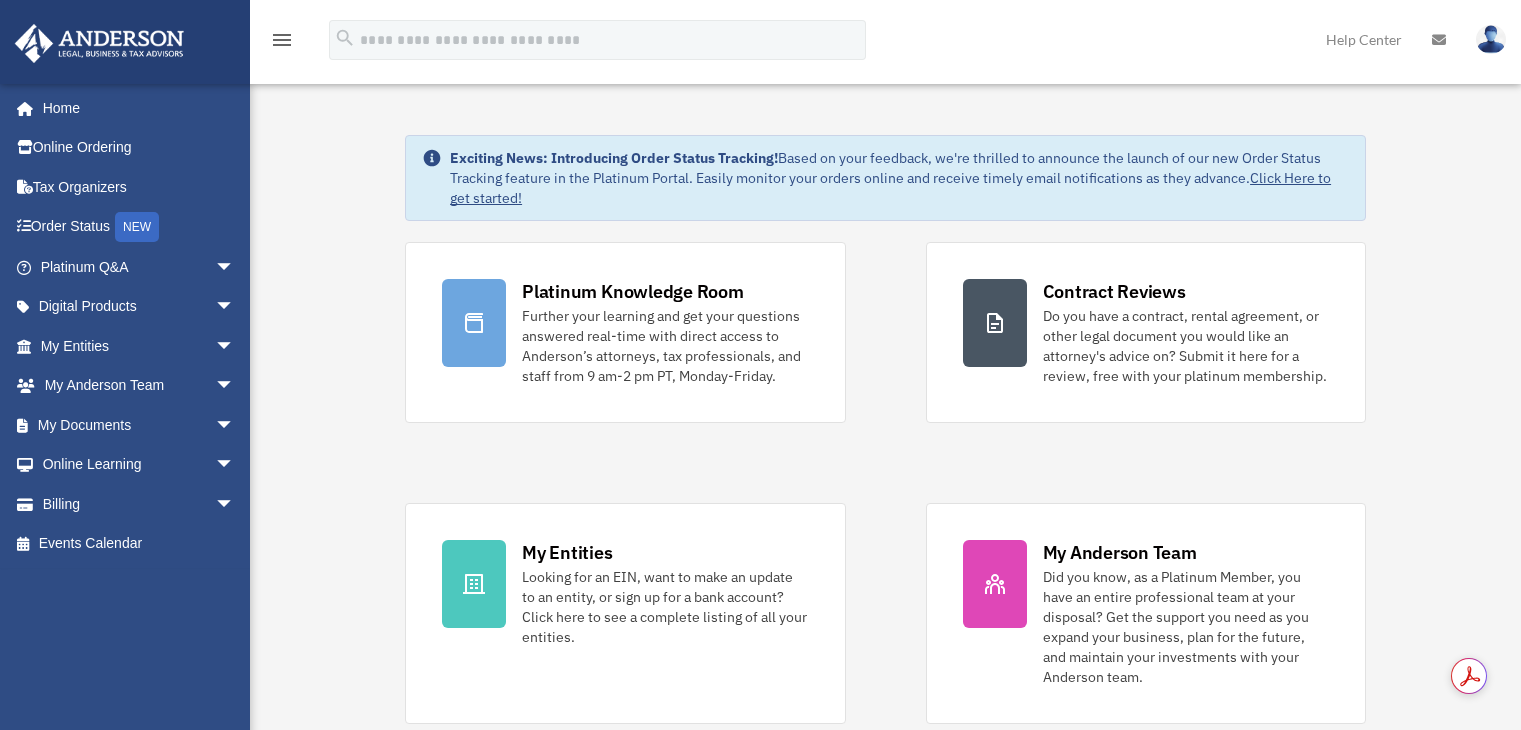scroll, scrollTop: 0, scrollLeft: 0, axis: both 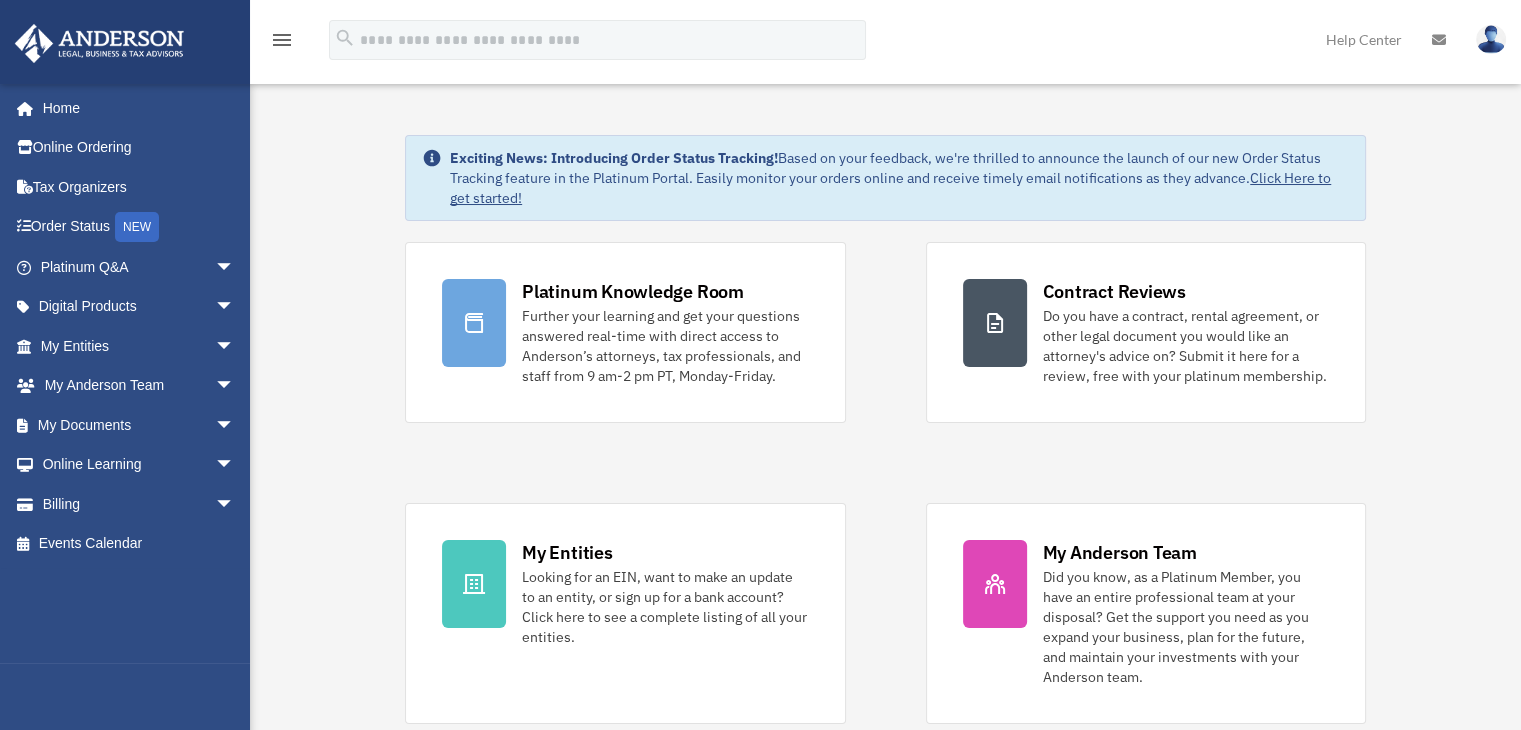 click at bounding box center (1491, 39) 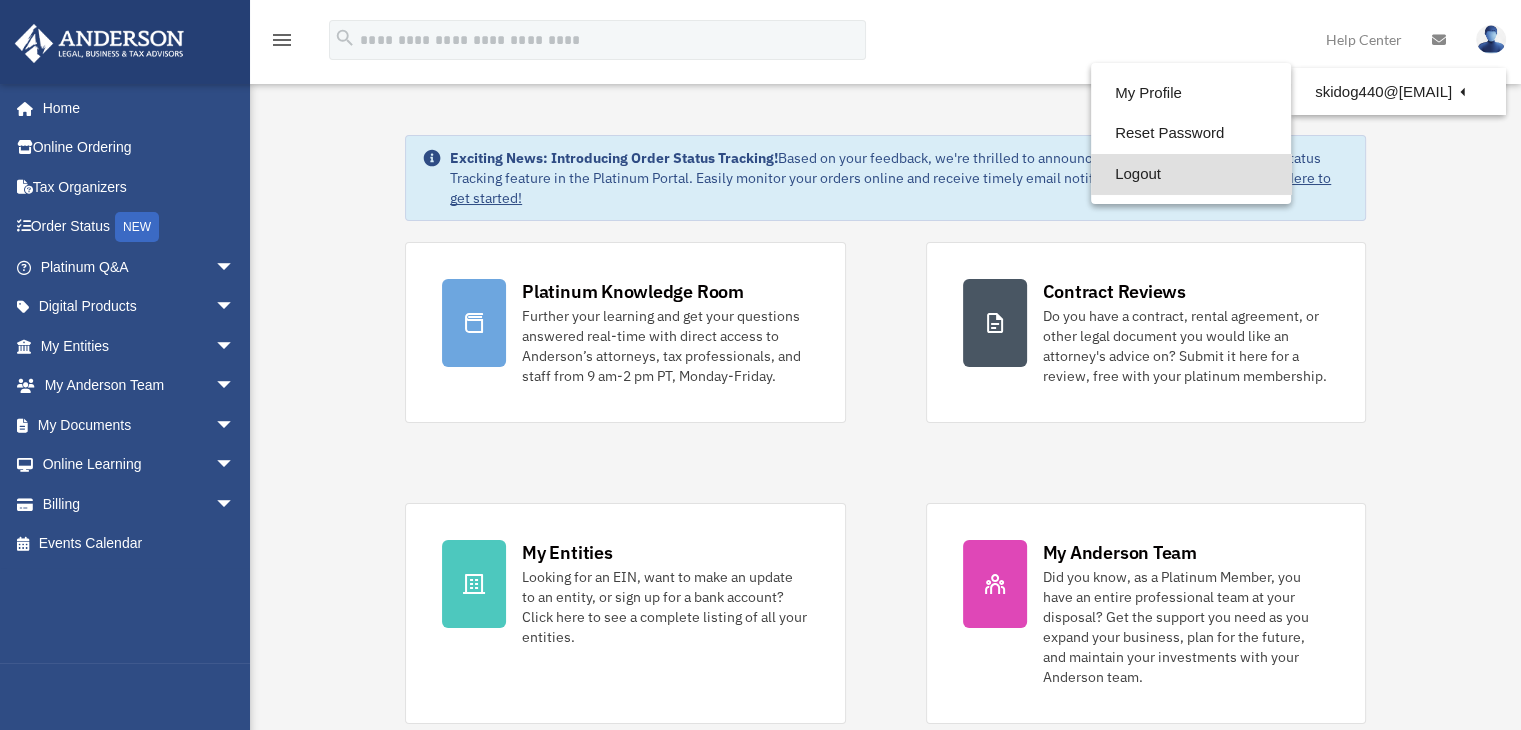 click on "Logout" at bounding box center (1191, 174) 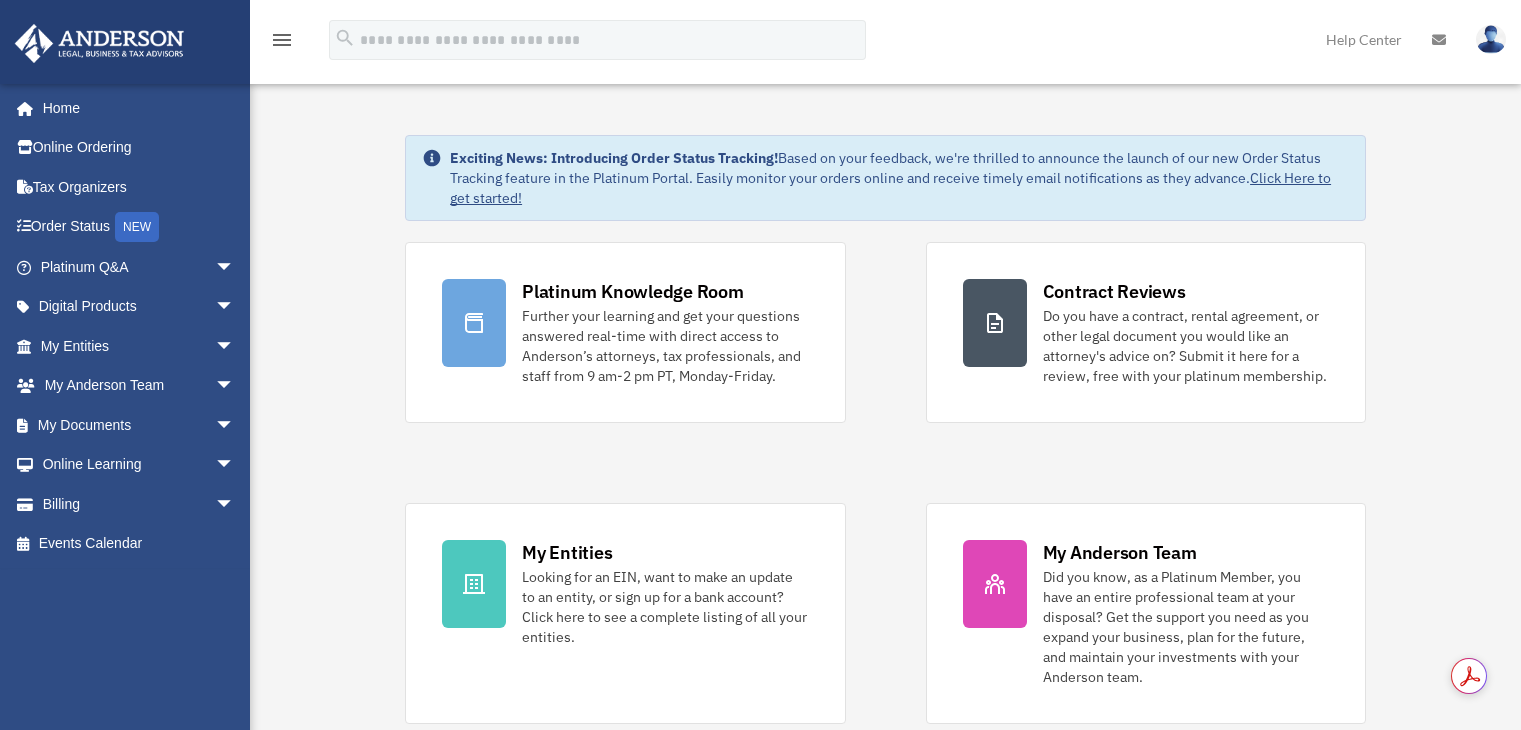scroll, scrollTop: 0, scrollLeft: 0, axis: both 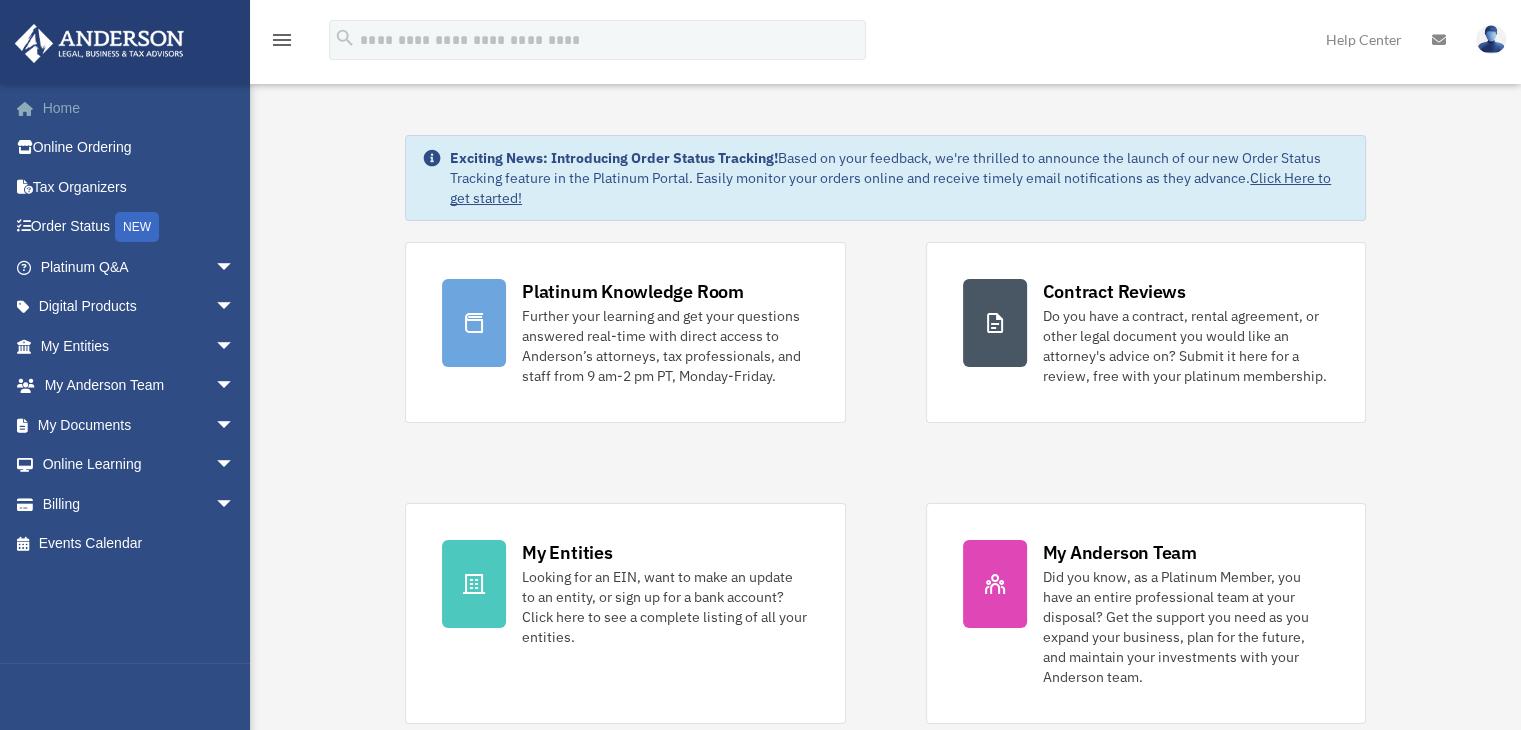 click on "Home" at bounding box center (139, 108) 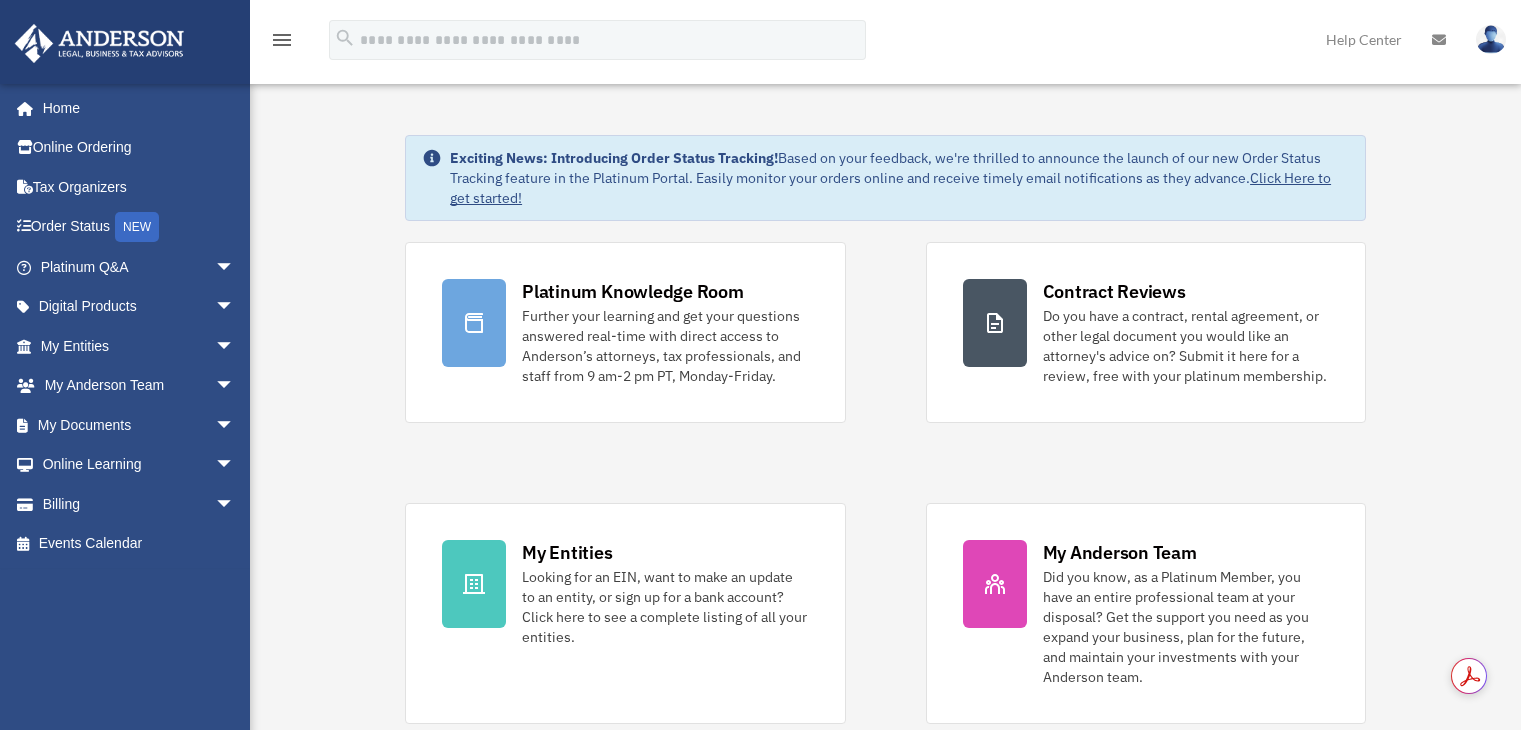 scroll, scrollTop: 0, scrollLeft: 0, axis: both 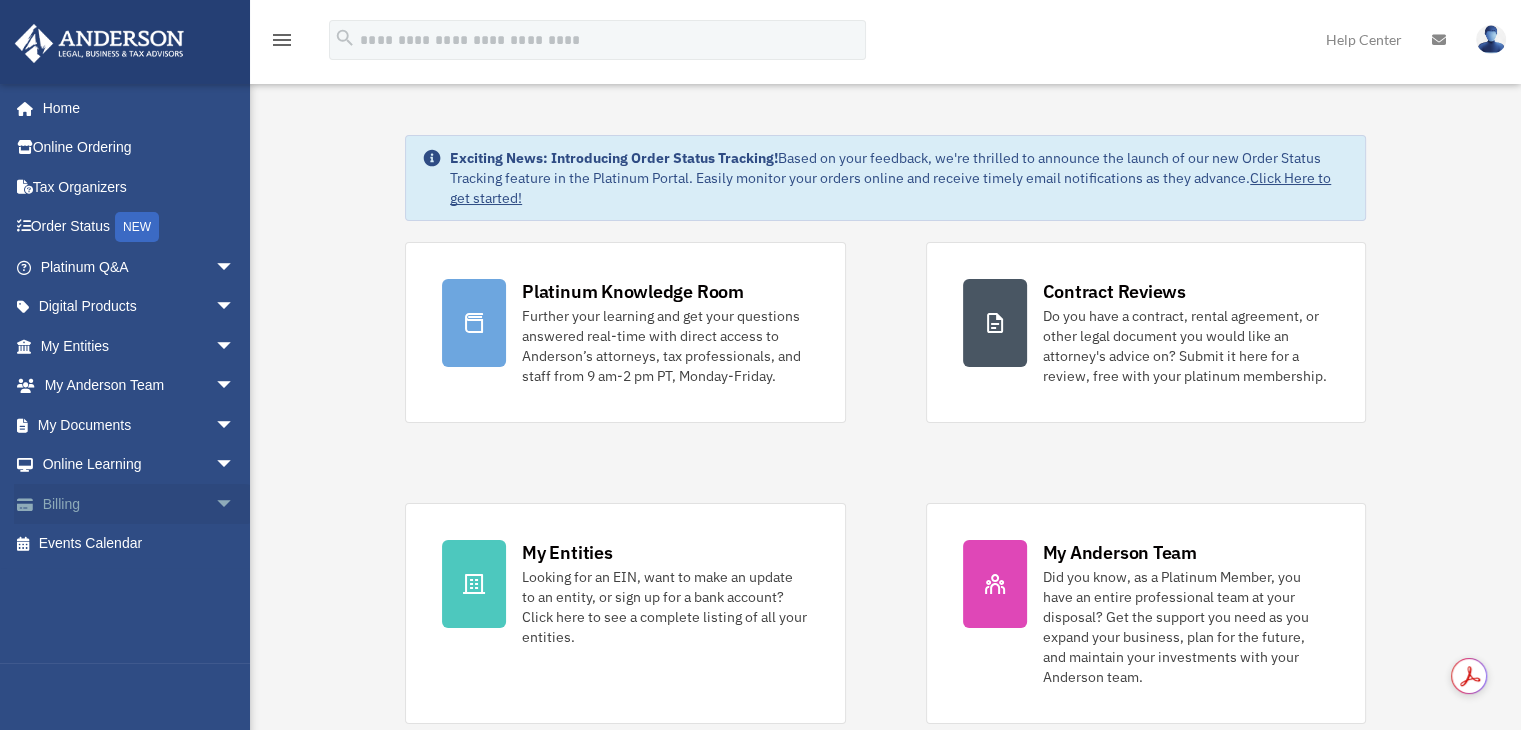 click on "Billing arrow_drop_down" at bounding box center [139, 504] 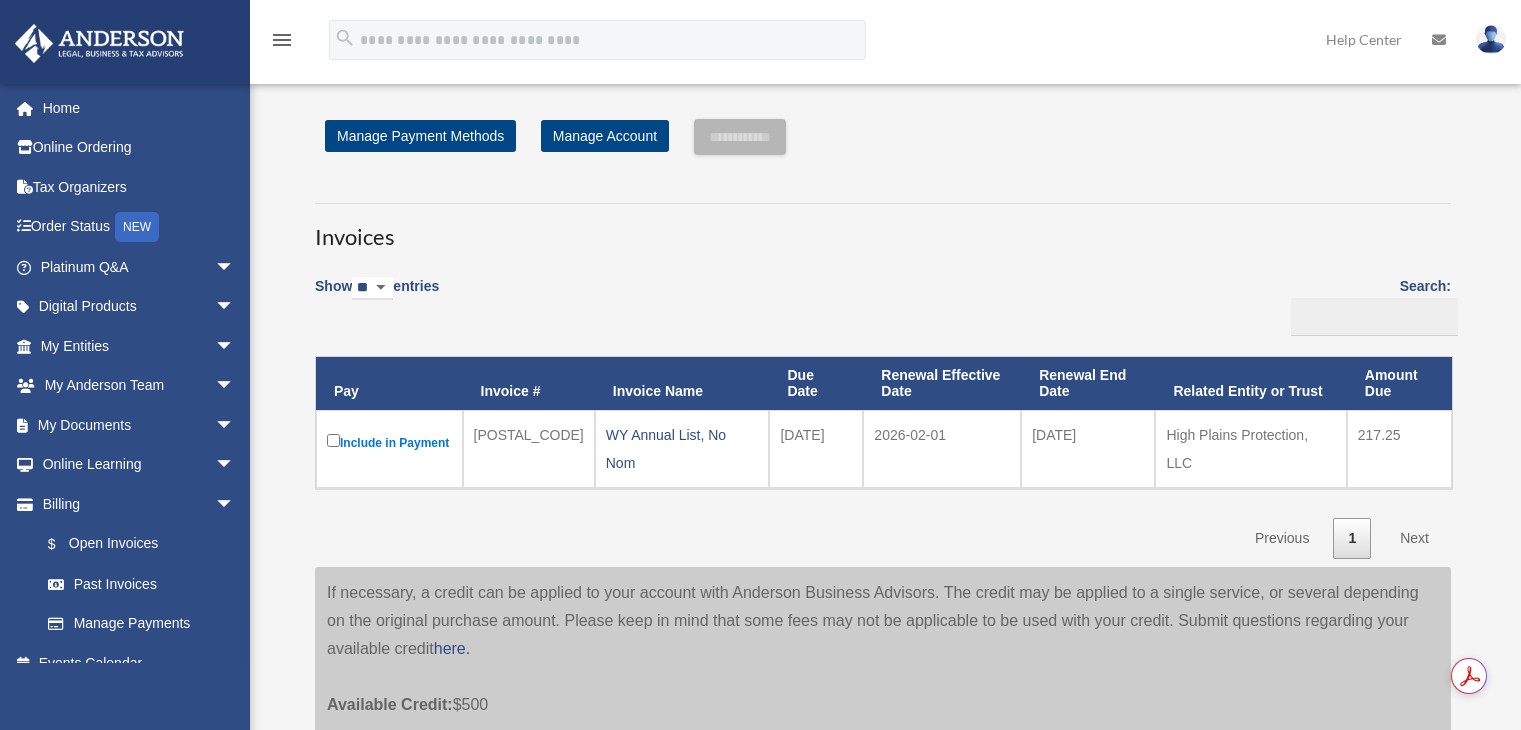 scroll, scrollTop: 0, scrollLeft: 0, axis: both 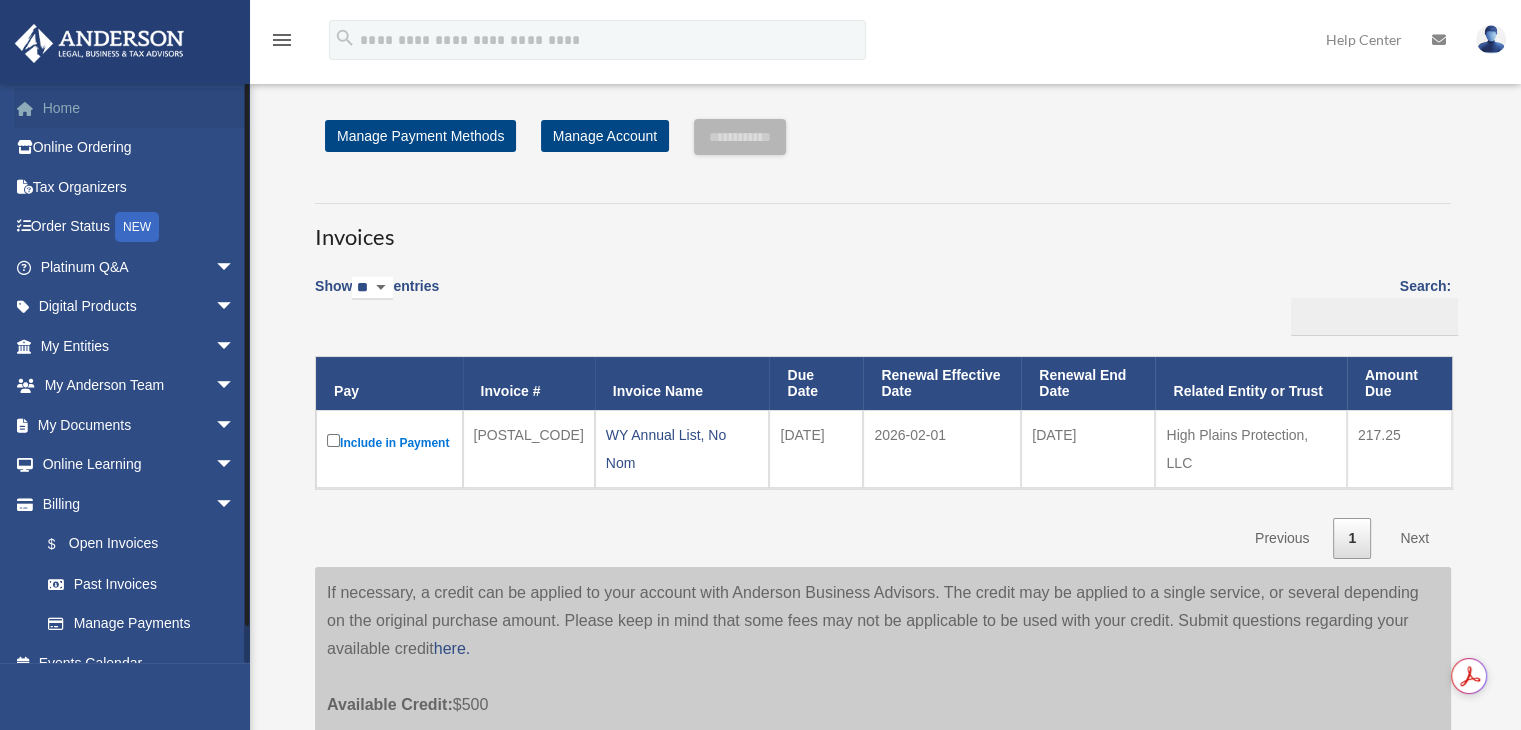 click on "Home" at bounding box center [139, 108] 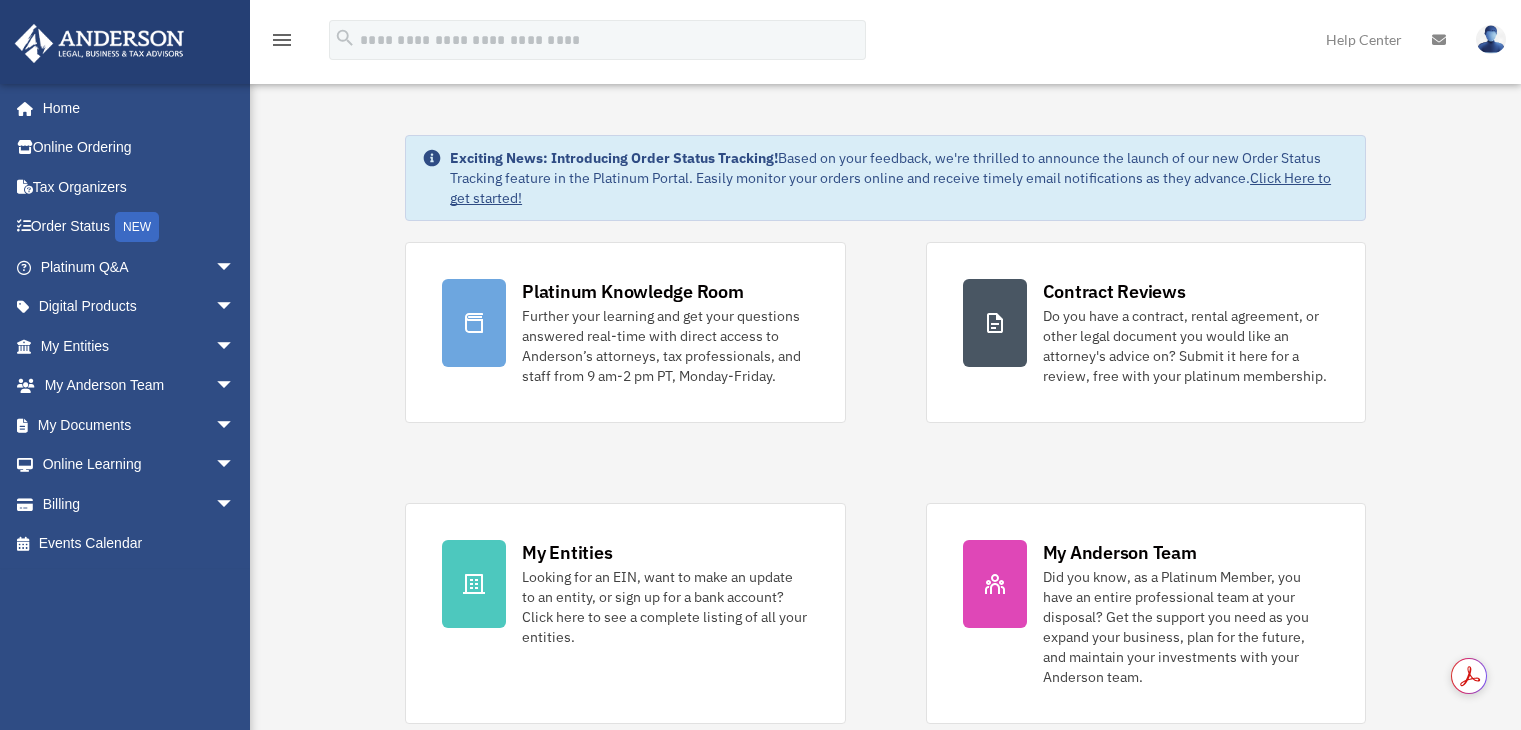 scroll, scrollTop: 0, scrollLeft: 0, axis: both 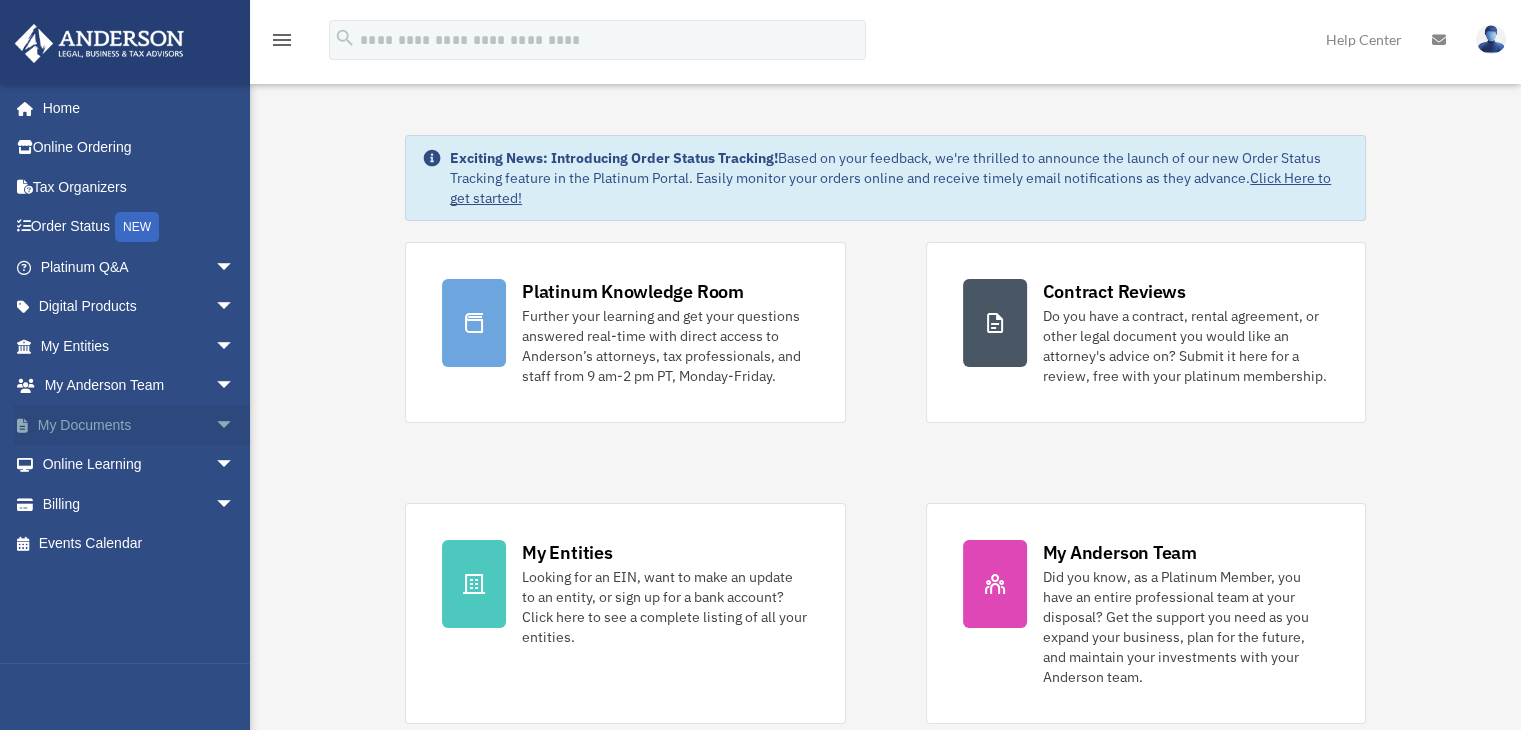click on "My Documents arrow_drop_down" at bounding box center [139, 425] 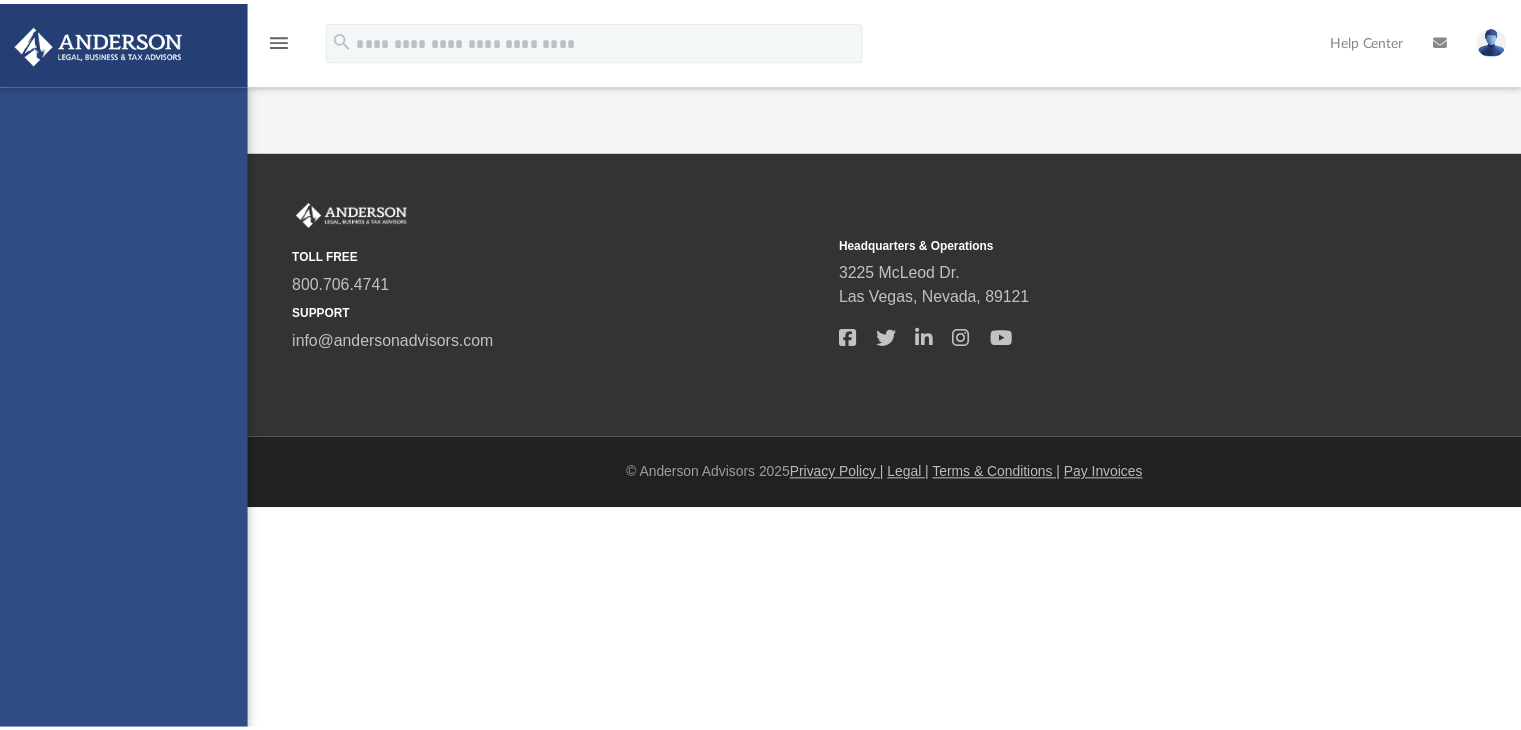 scroll, scrollTop: 0, scrollLeft: 0, axis: both 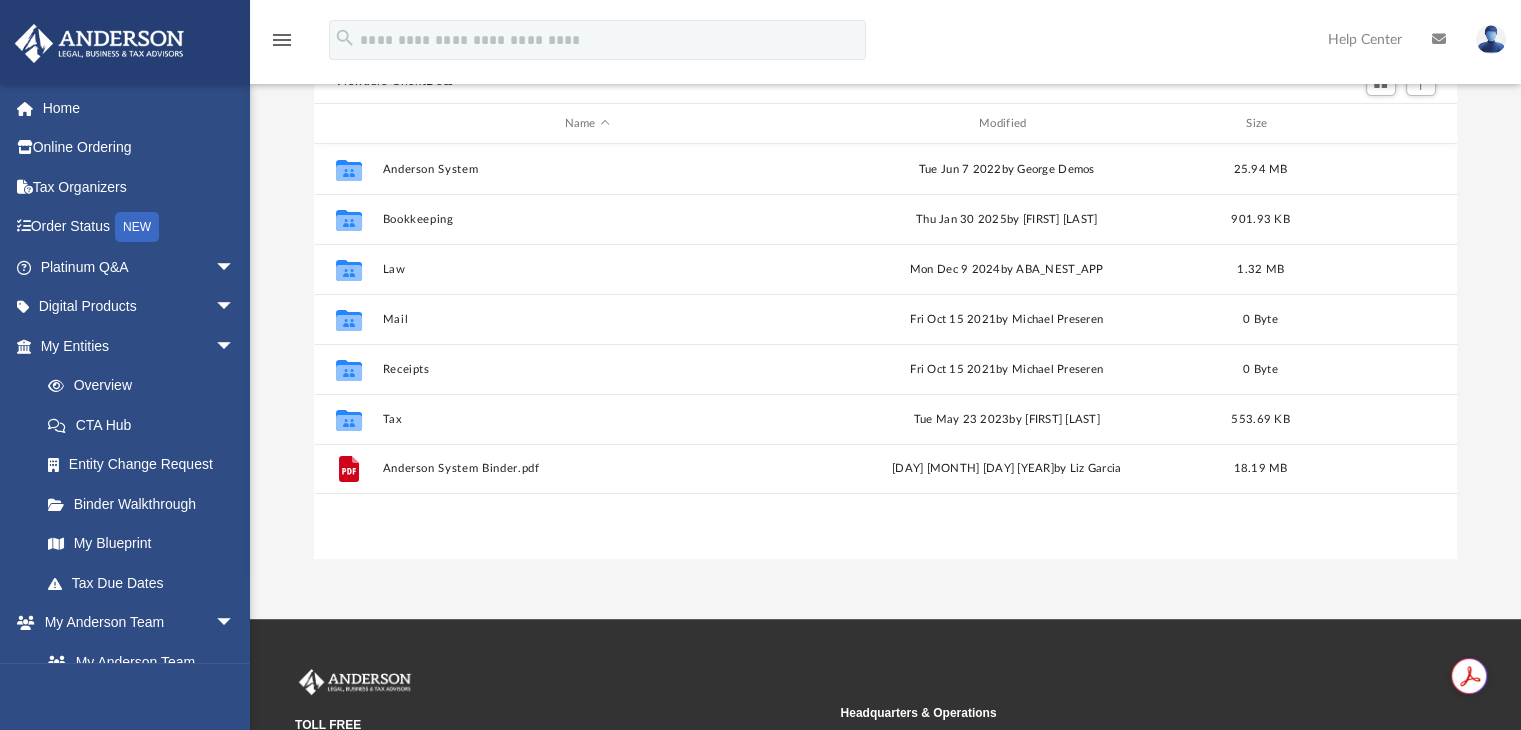click at bounding box center (1491, 39) 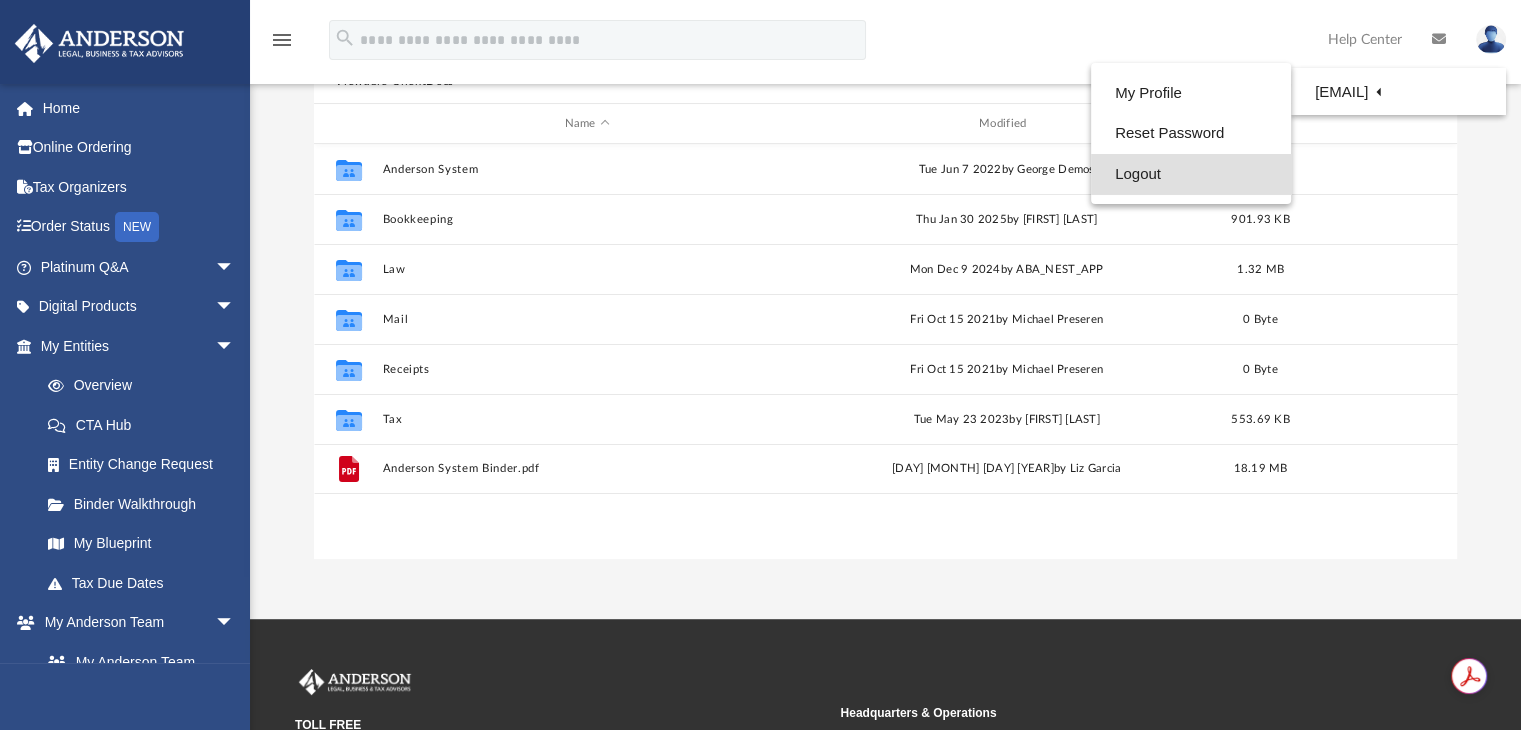 click on "Logout" at bounding box center (1191, 174) 